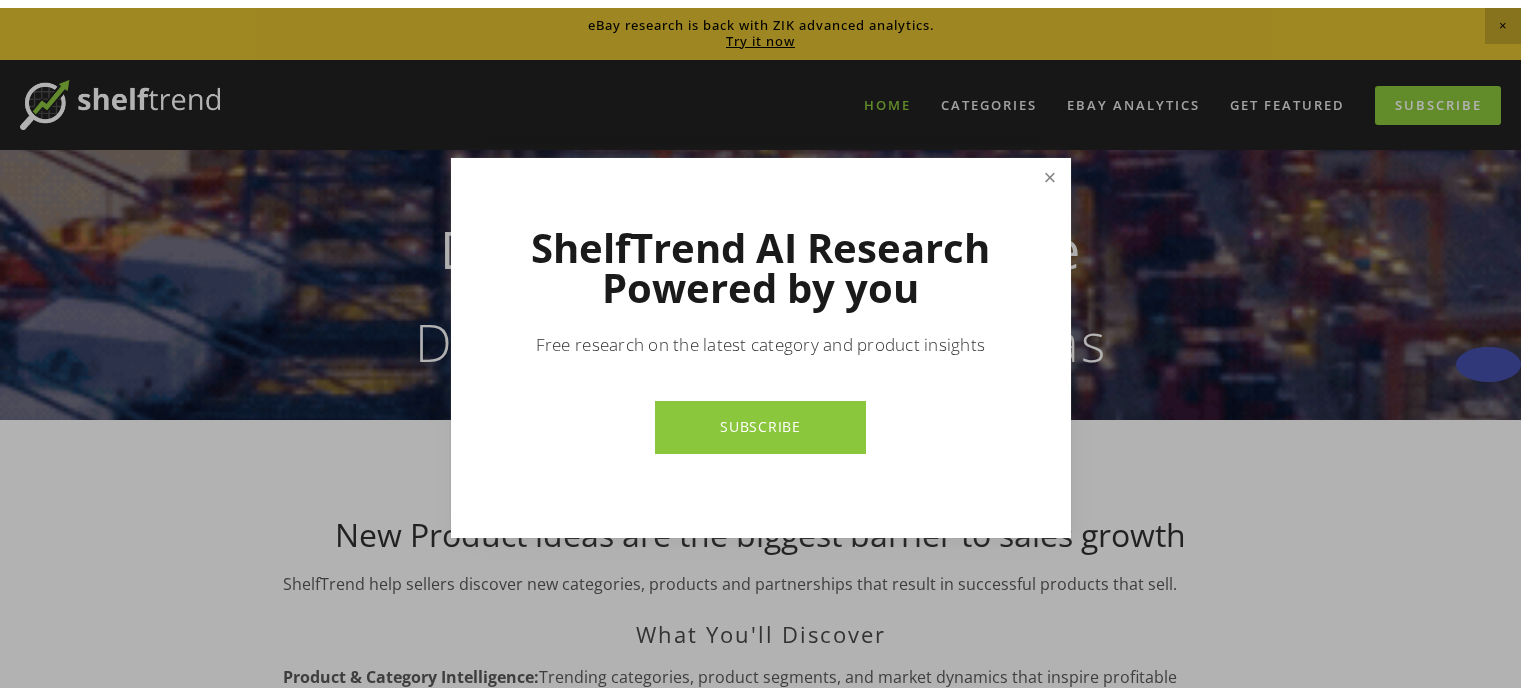 scroll, scrollTop: 0, scrollLeft: 0, axis: both 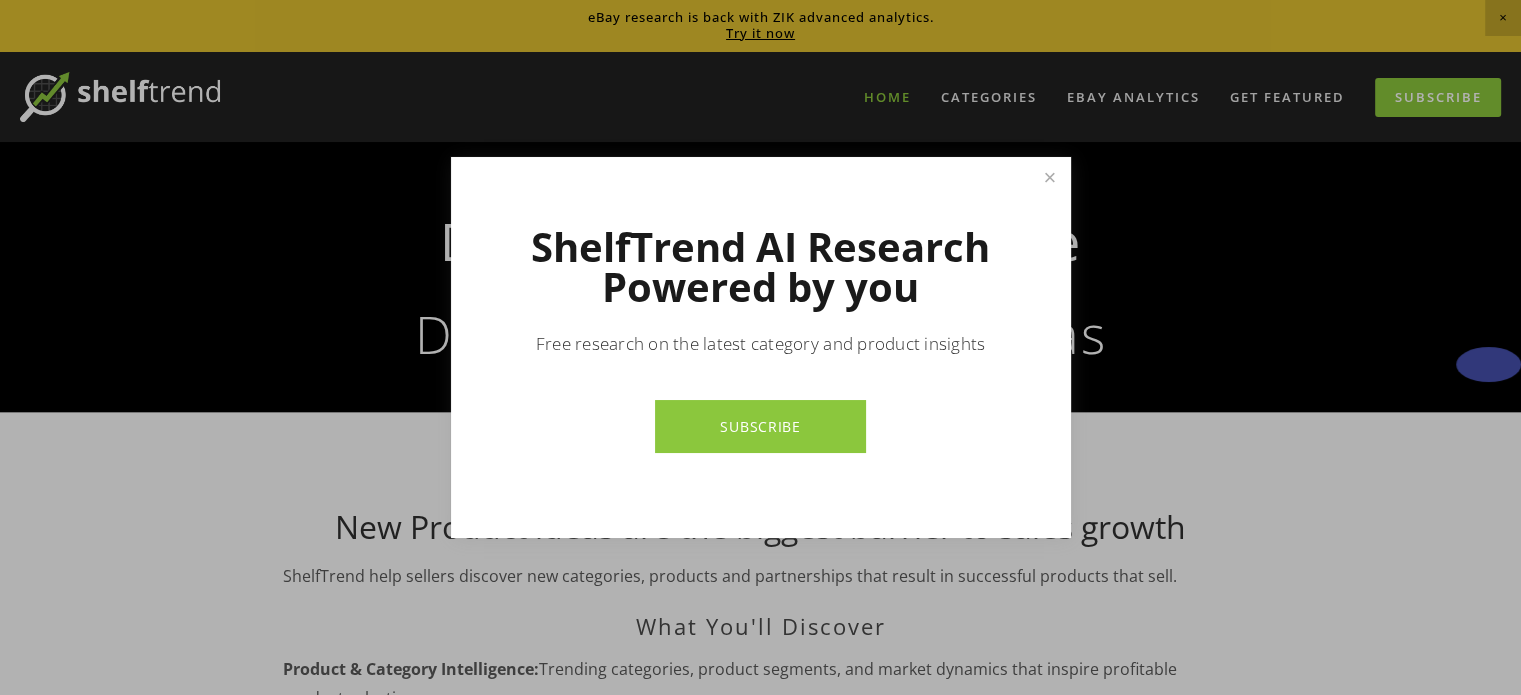 click on "ShelfTrend AI Research Powered by you
Free research on the latest category and product insights
SUBSCRIBE" at bounding box center (761, 347) 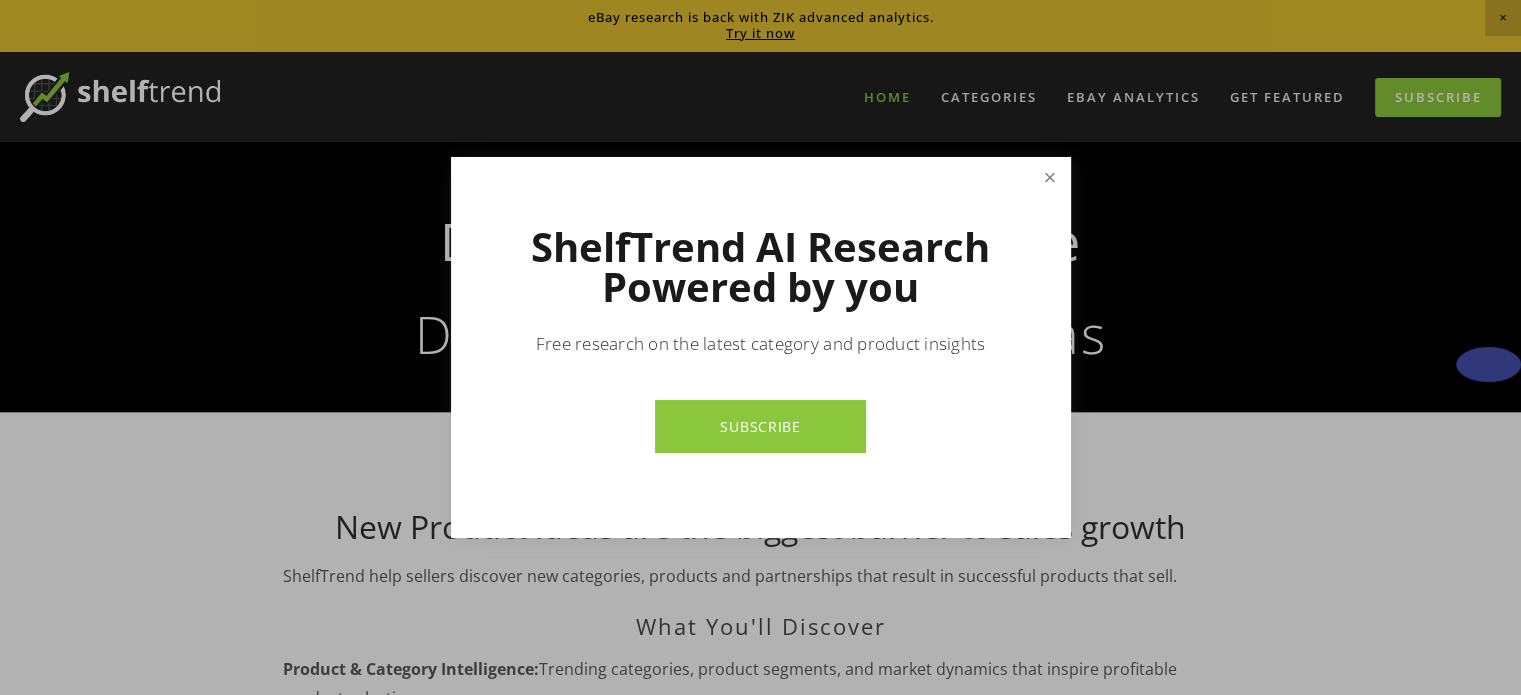click at bounding box center (1049, 177) 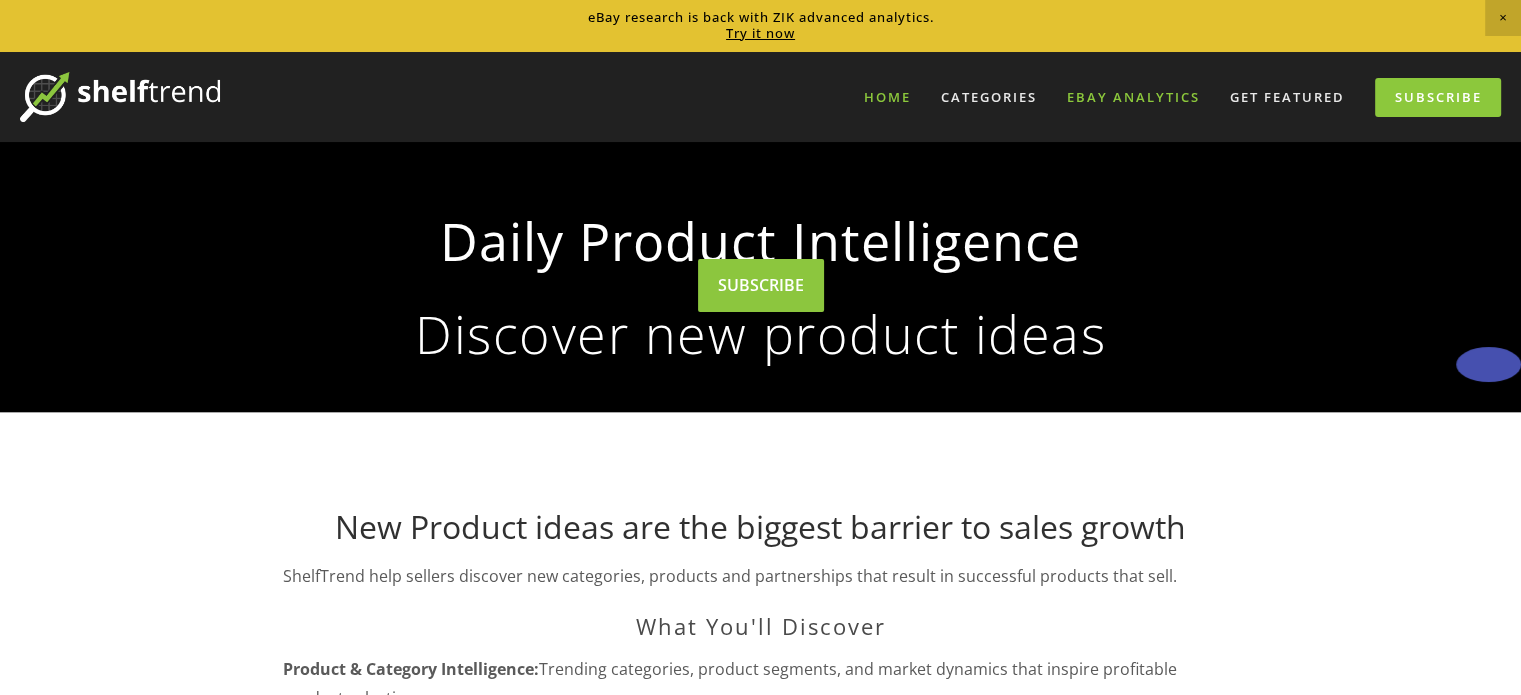 click on "eBay Analytics" at bounding box center (1133, 97) 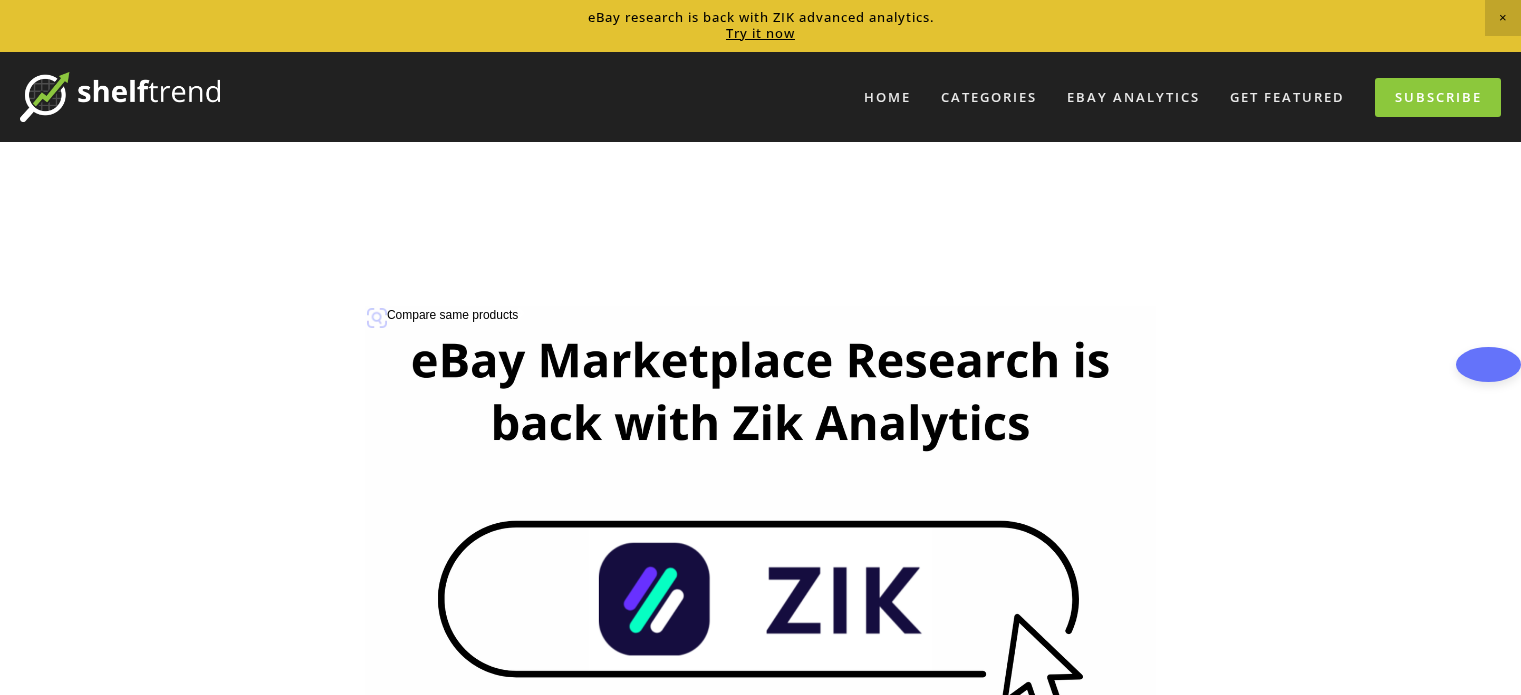 scroll, scrollTop: 0, scrollLeft: 0, axis: both 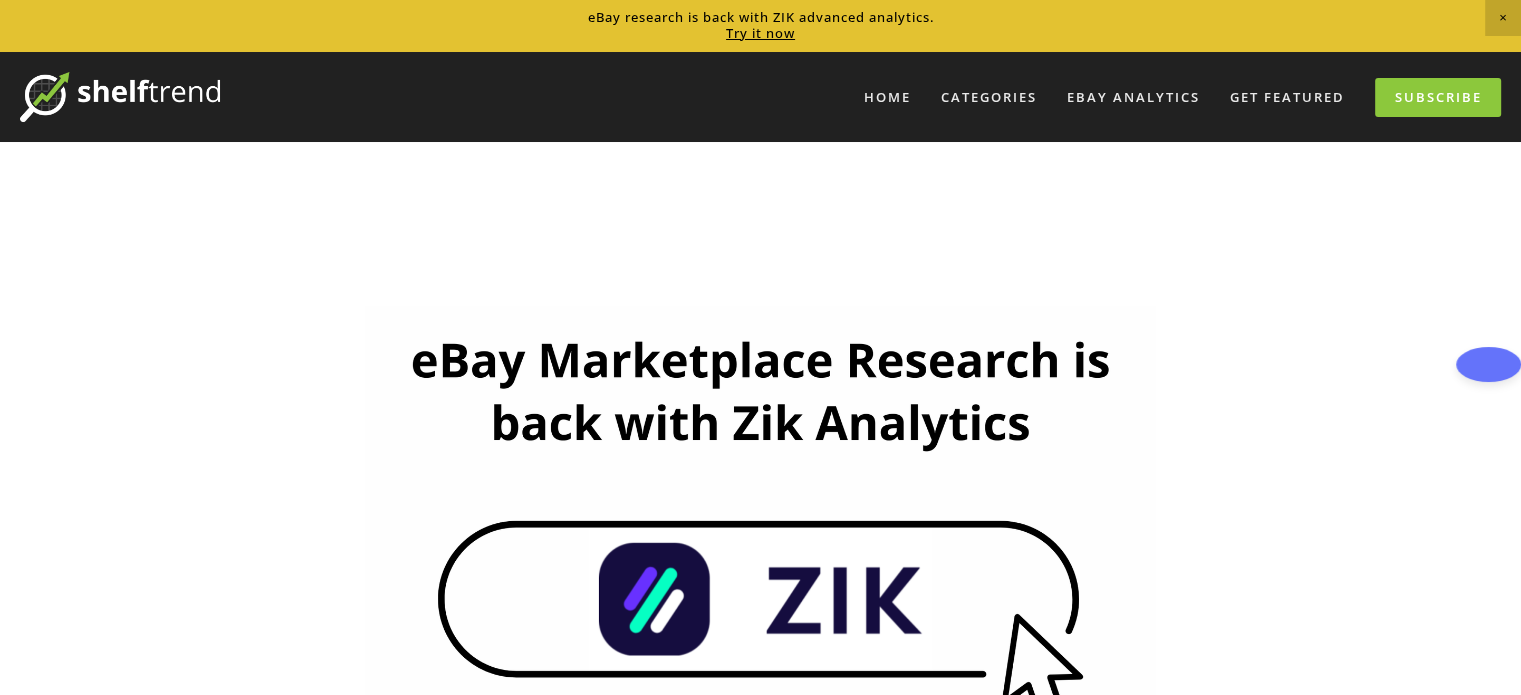 click on "Try it now" at bounding box center [760, 33] 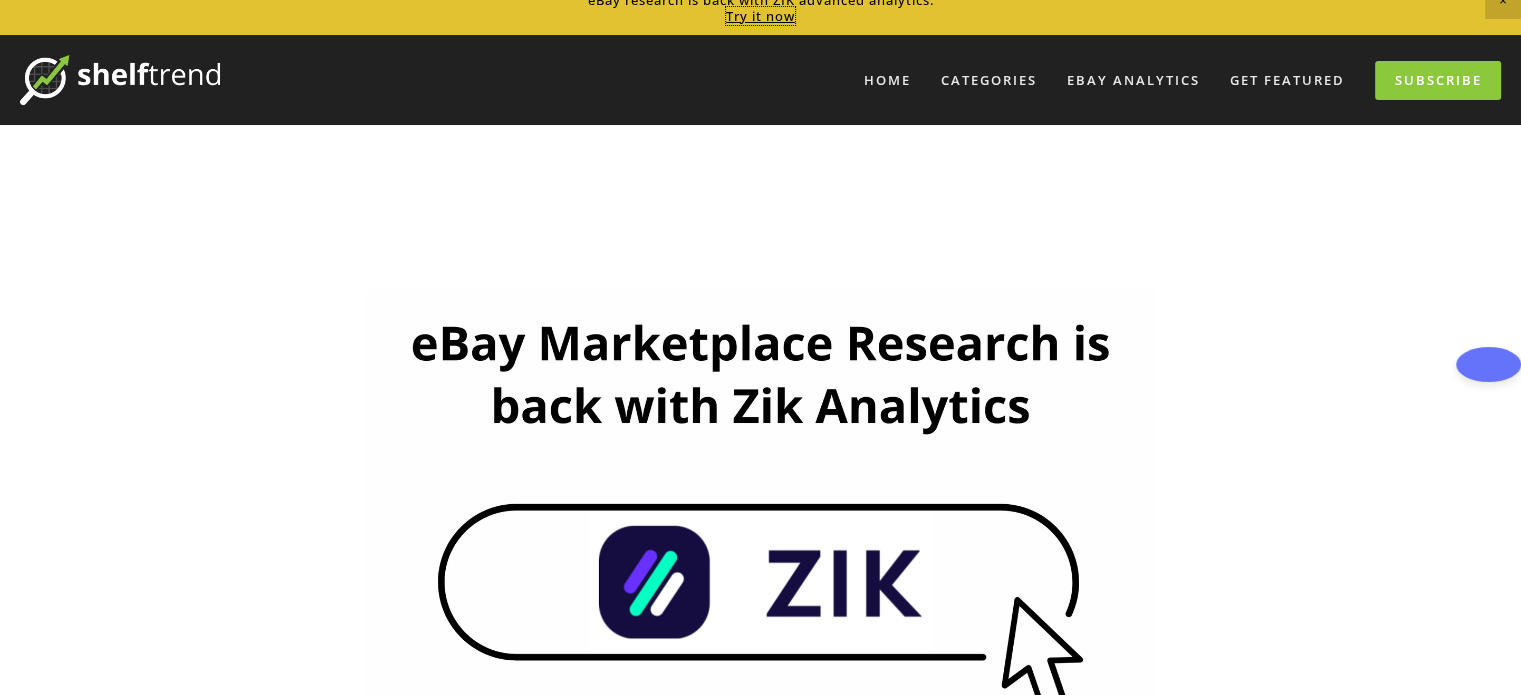 scroll, scrollTop: 13, scrollLeft: 0, axis: vertical 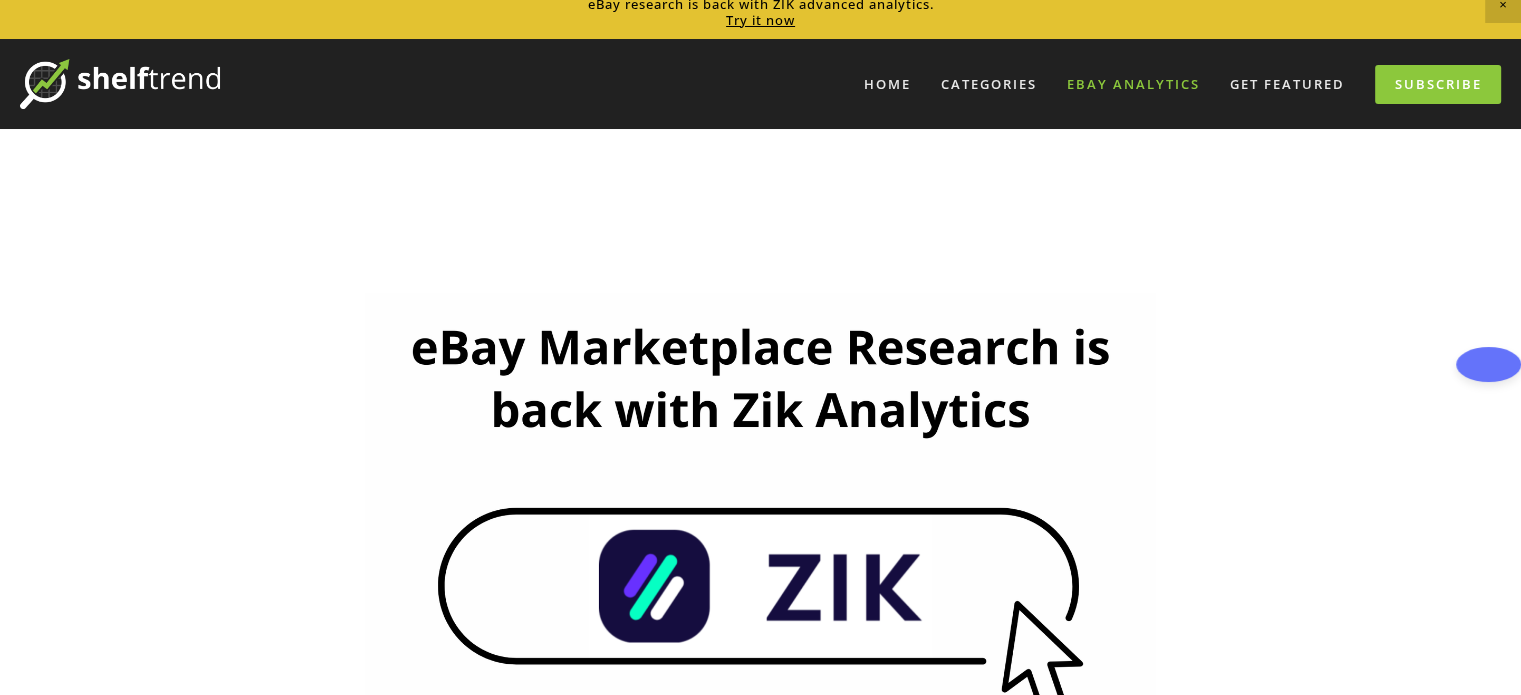 click on "eBay Analytics" at bounding box center (1133, 84) 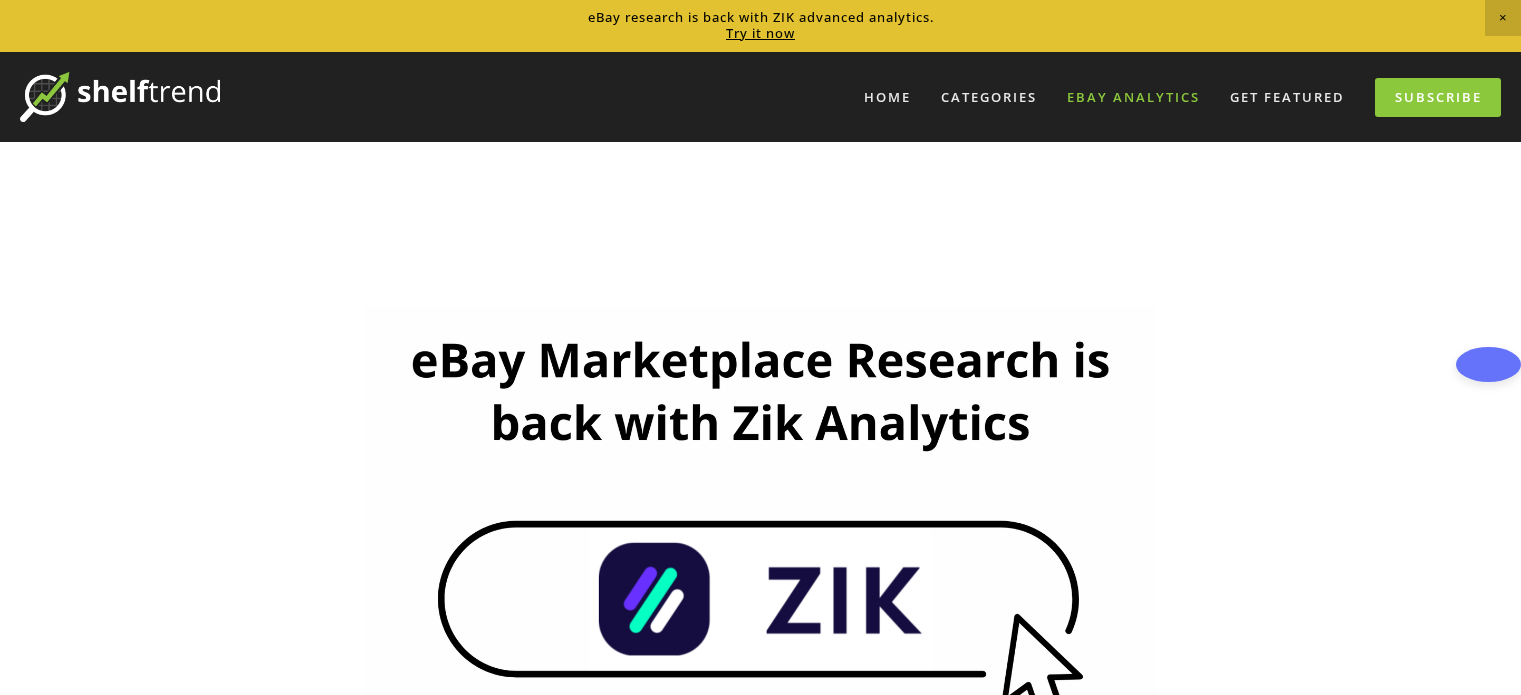 scroll, scrollTop: 0, scrollLeft: 0, axis: both 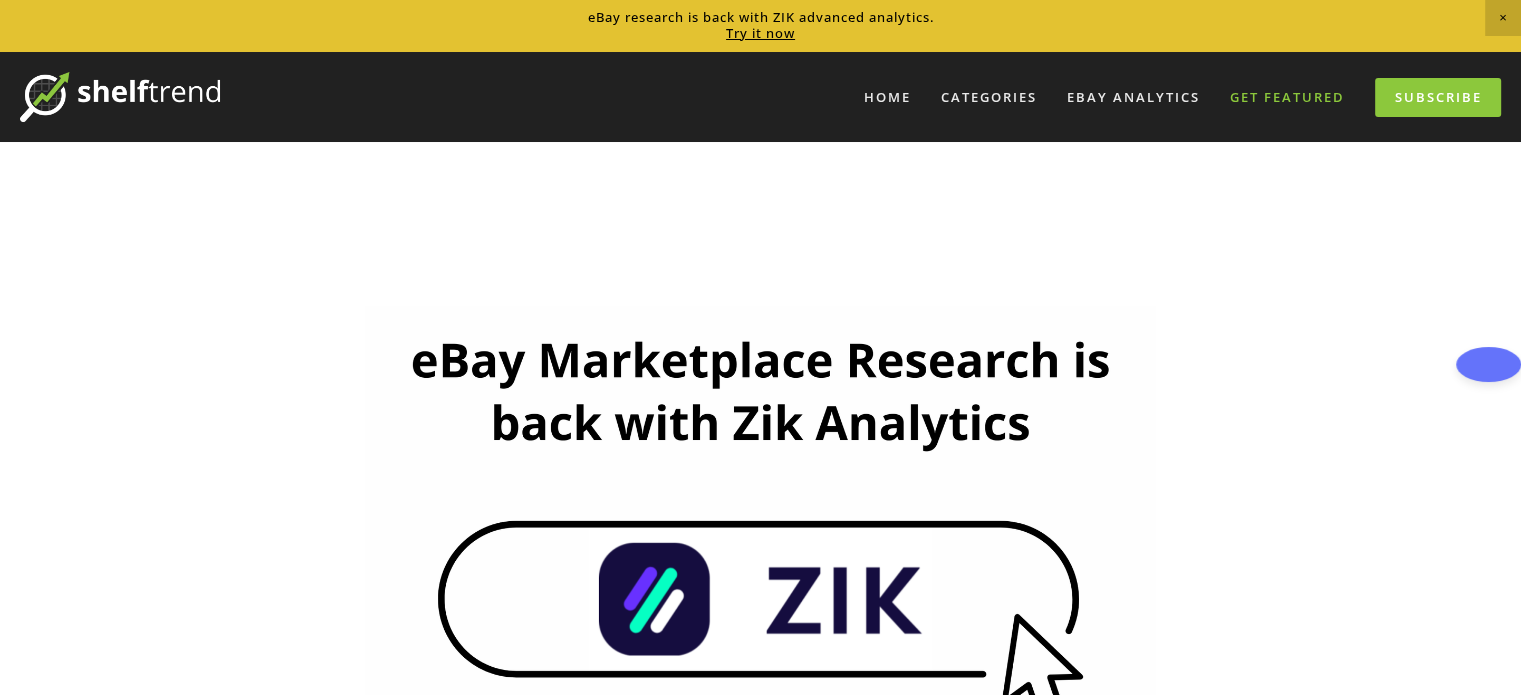 click on "Get Featured" at bounding box center (1287, 97) 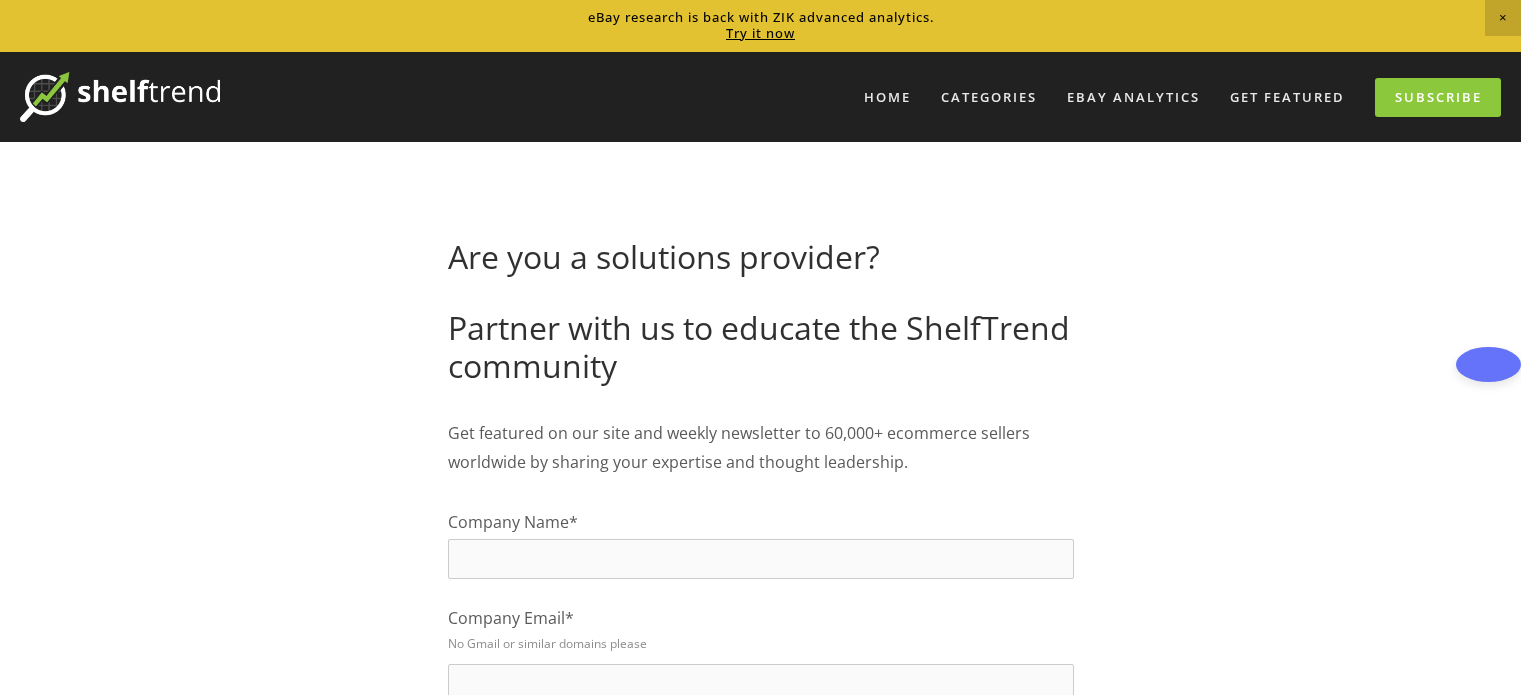 scroll, scrollTop: 0, scrollLeft: 0, axis: both 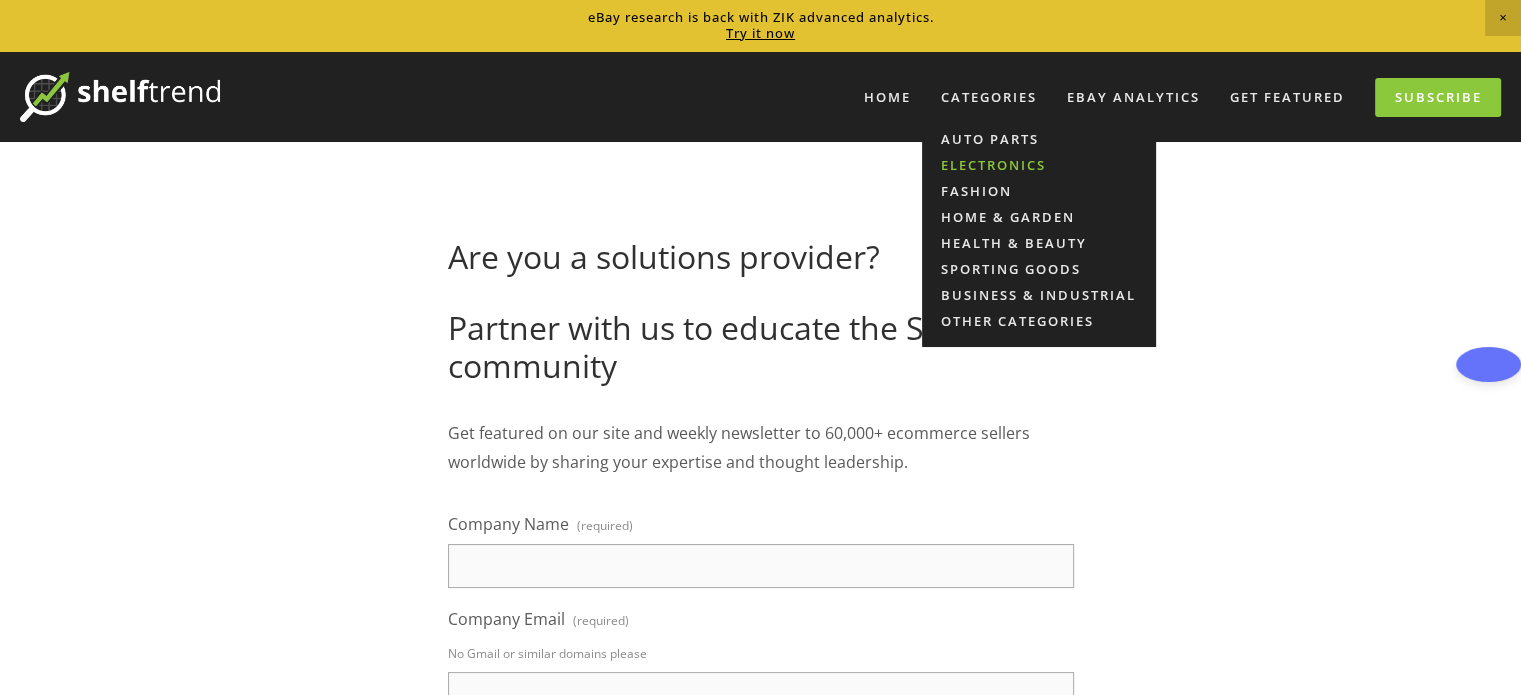click on "Electronics" at bounding box center [1039, 165] 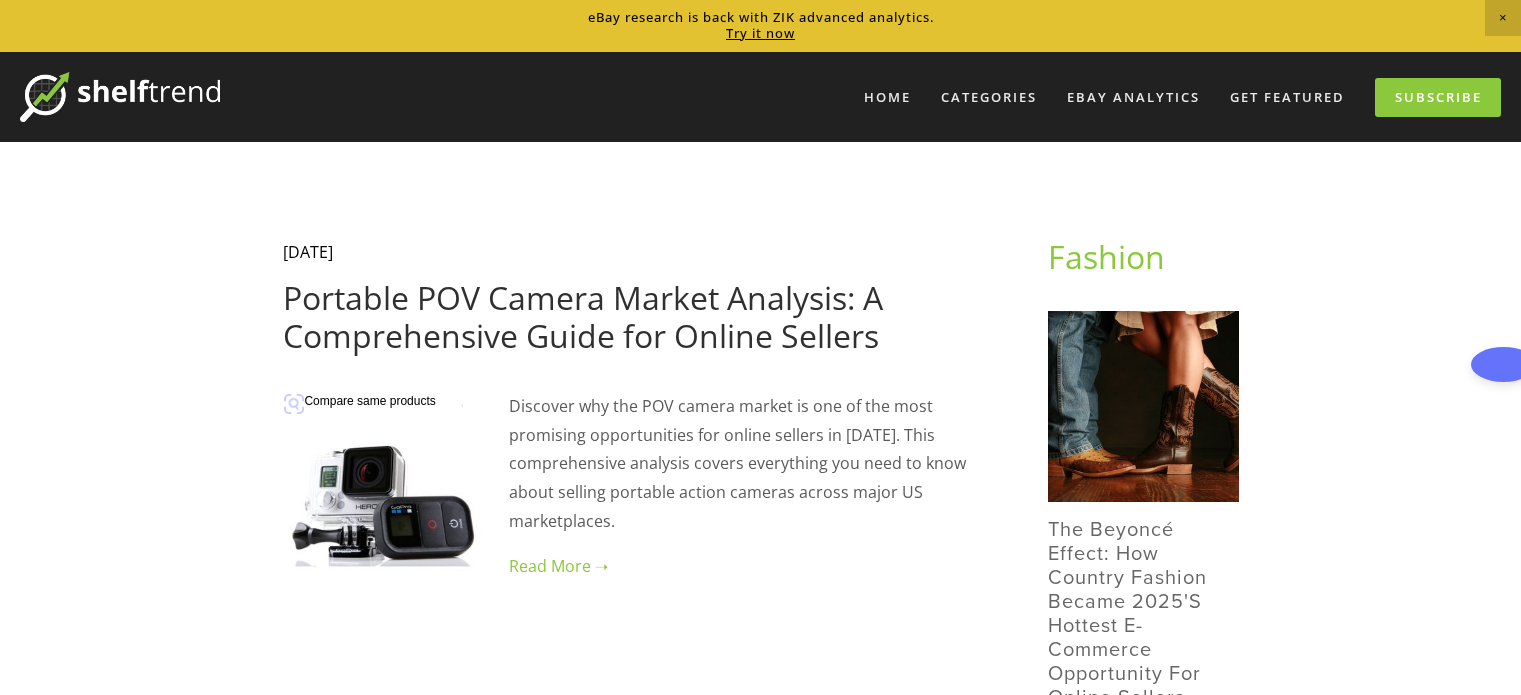 scroll, scrollTop: 0, scrollLeft: 0, axis: both 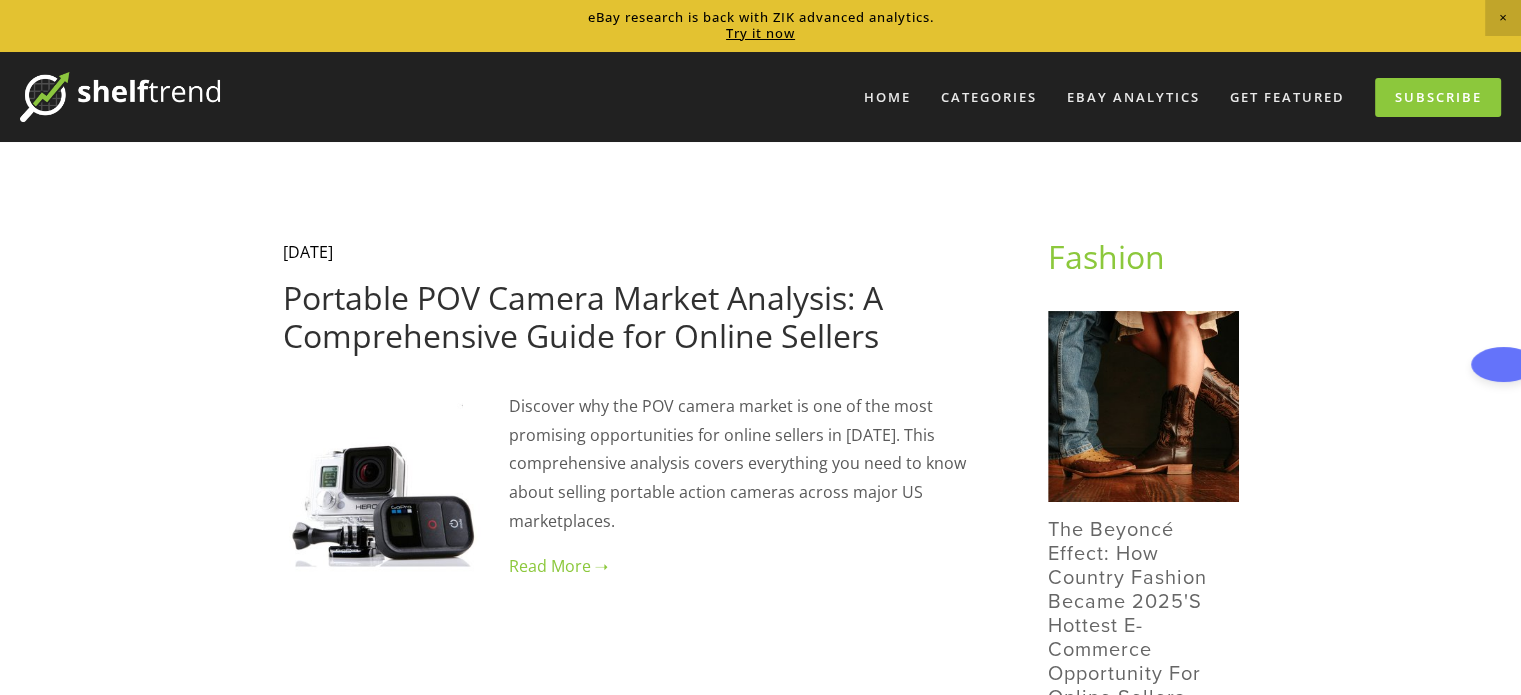 click at bounding box center (120, 97) 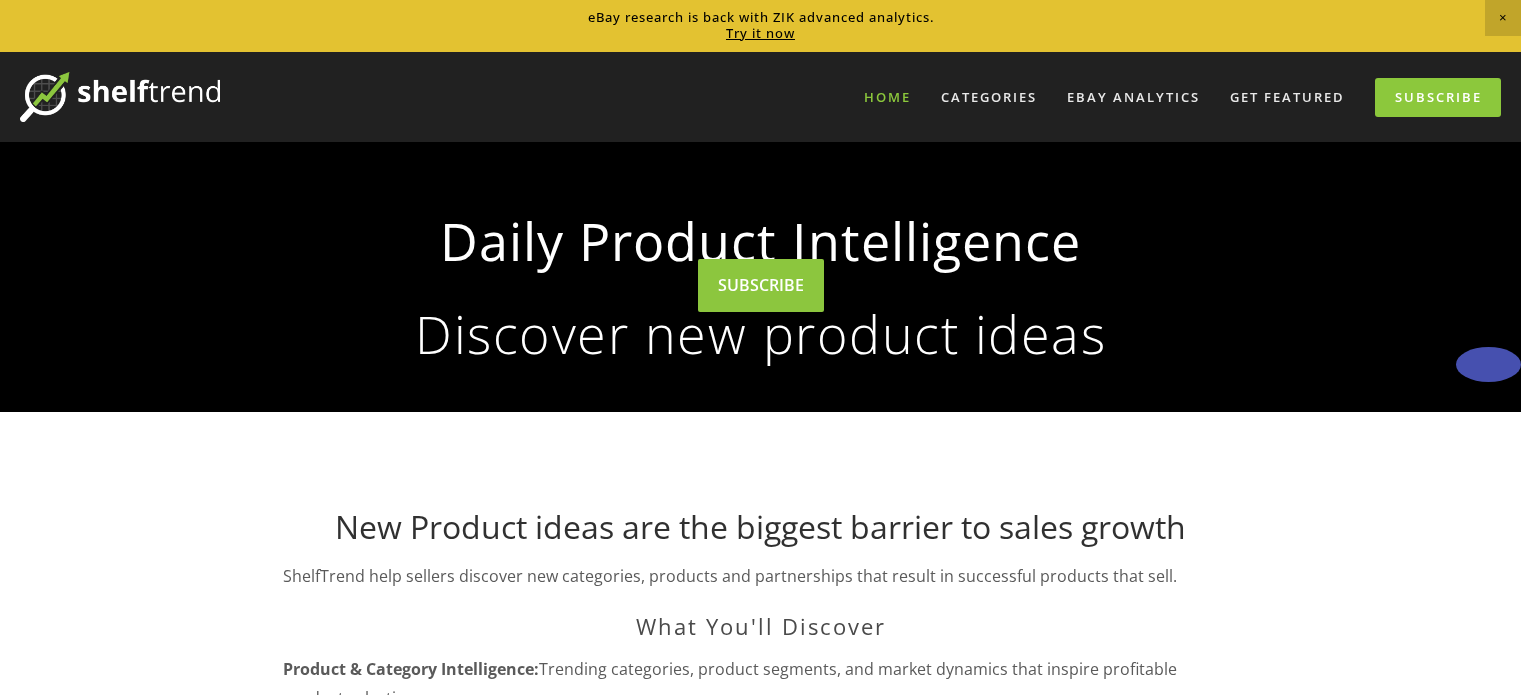 scroll, scrollTop: 0, scrollLeft: 0, axis: both 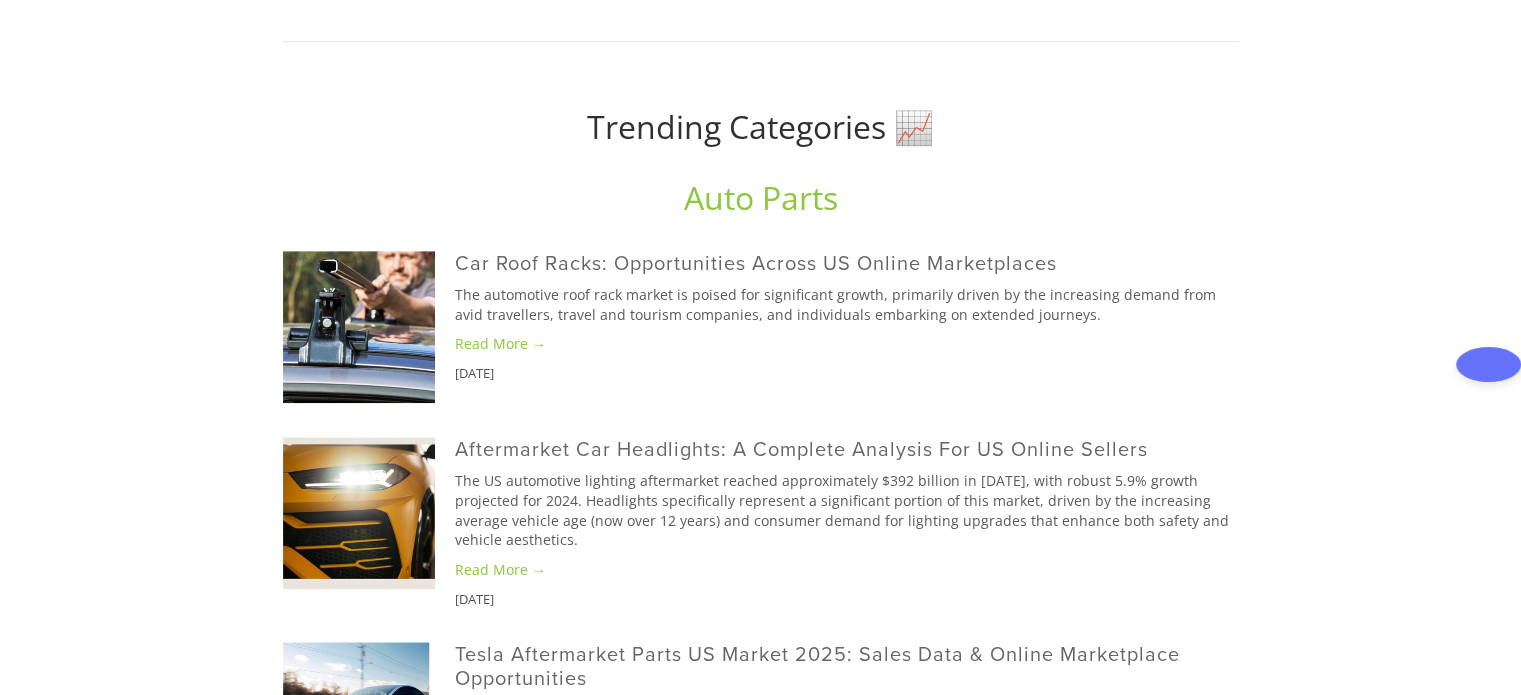 click on "Subscribe" at bounding box center [760, -118] 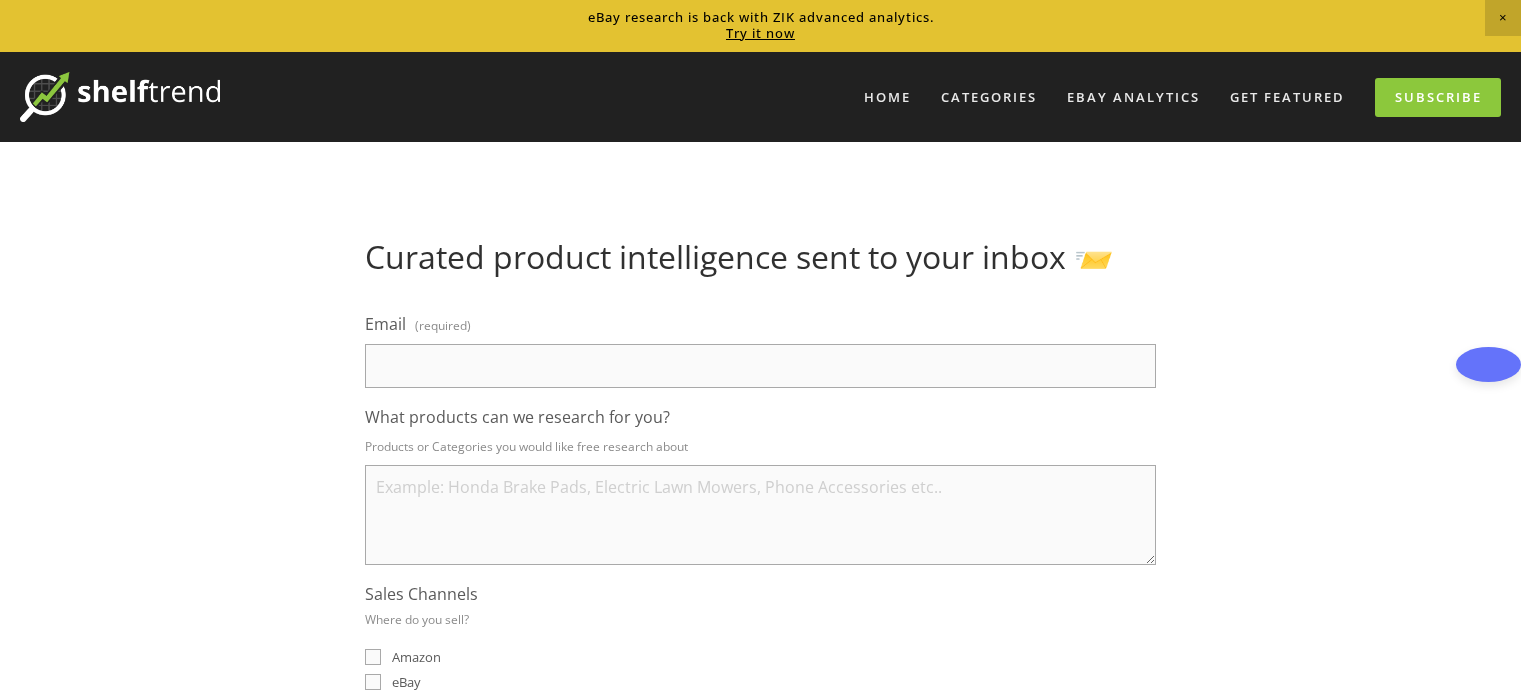 scroll, scrollTop: 0, scrollLeft: 0, axis: both 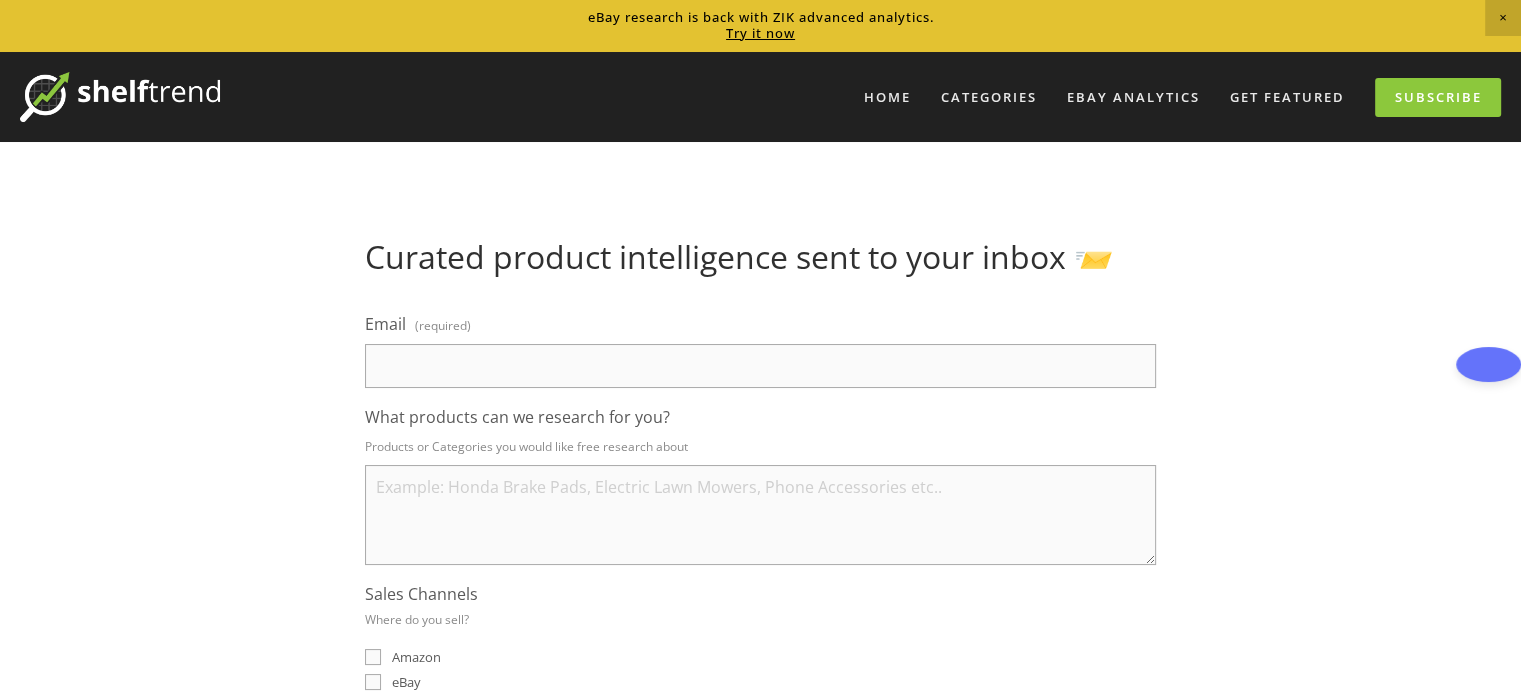 click on "Email (required)" at bounding box center (760, 366) 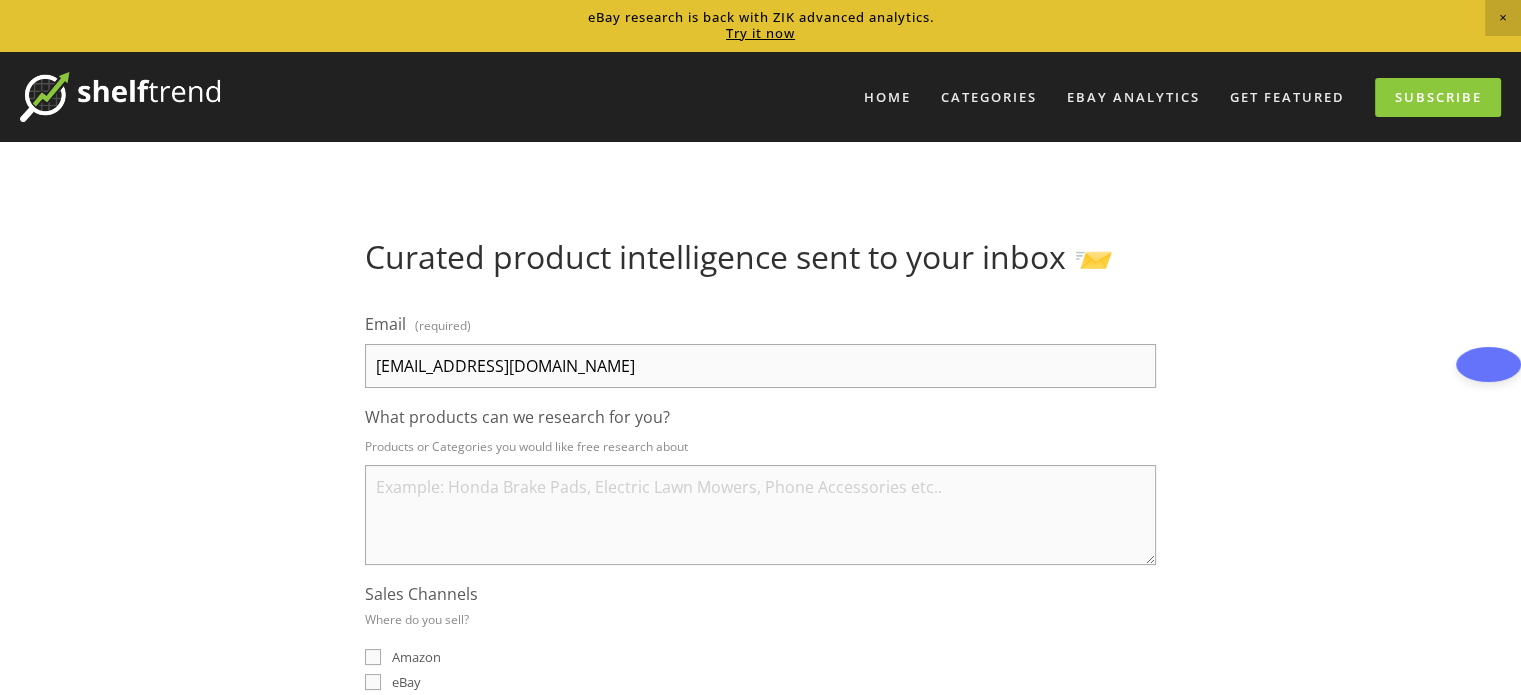 type on "gclvljoss@gmail.com" 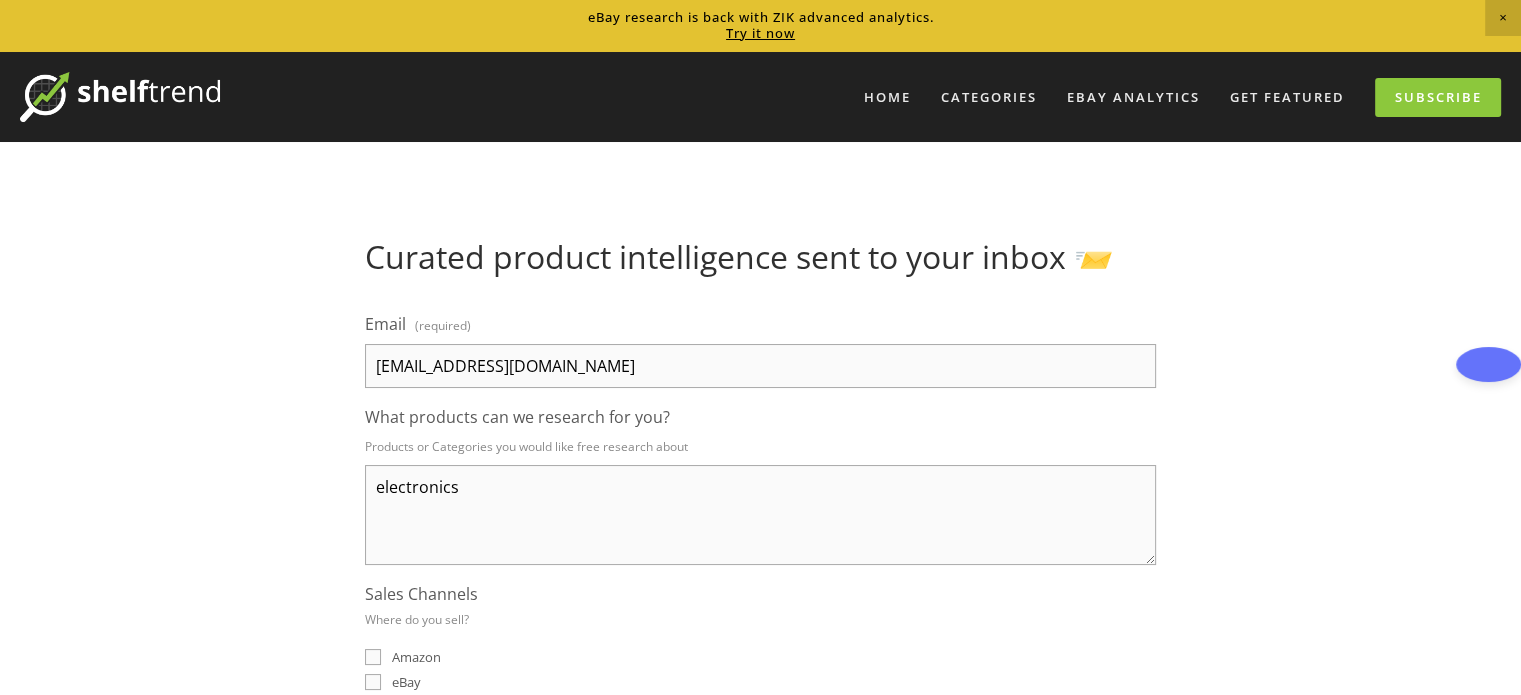 type on "electronics" 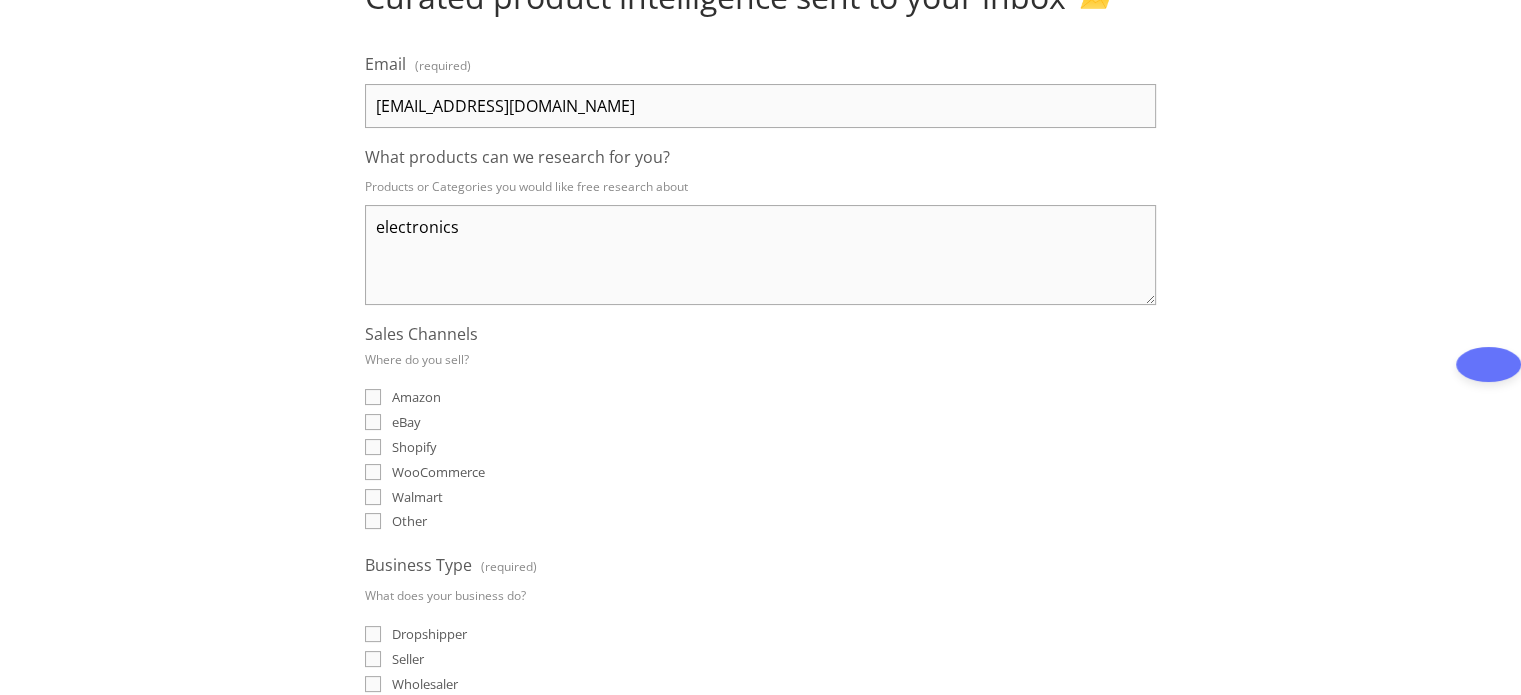 scroll, scrollTop: 264, scrollLeft: 0, axis: vertical 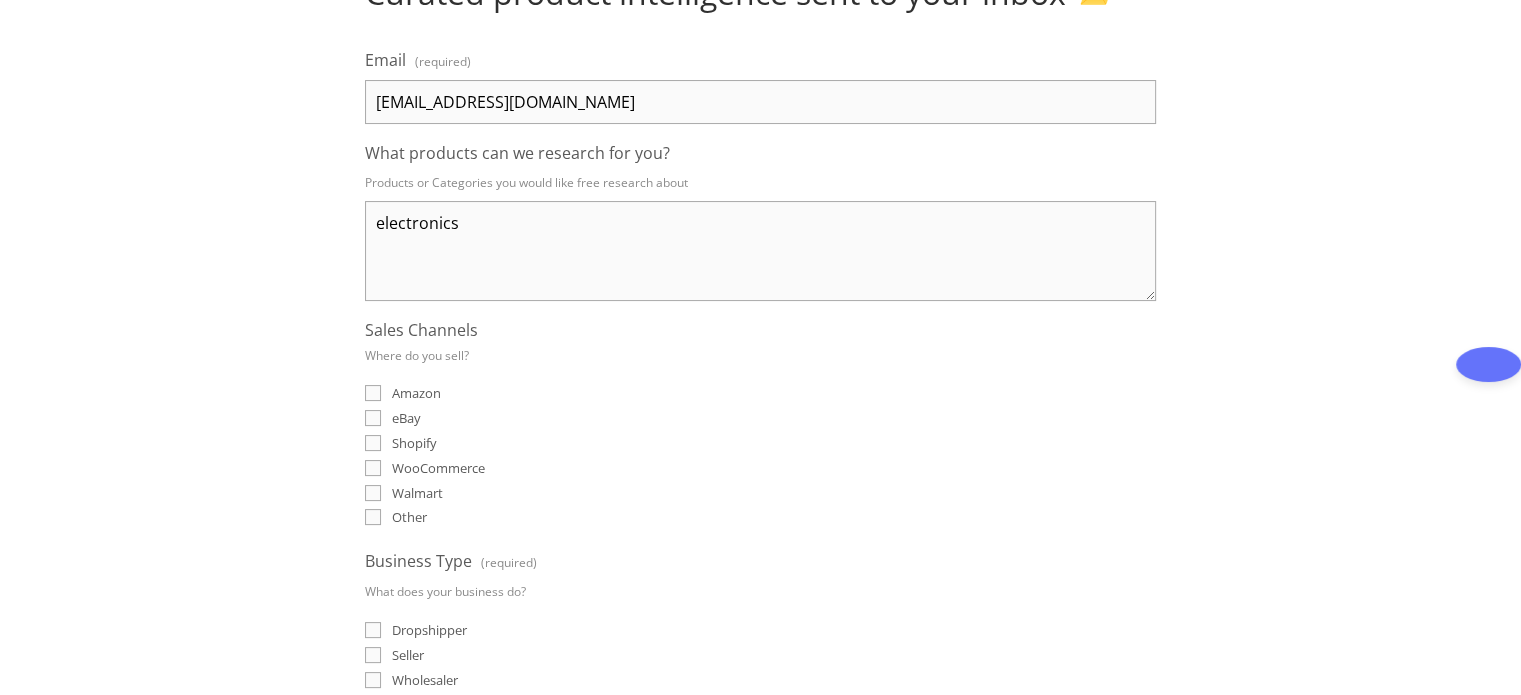 click on "eBay" at bounding box center [373, 418] 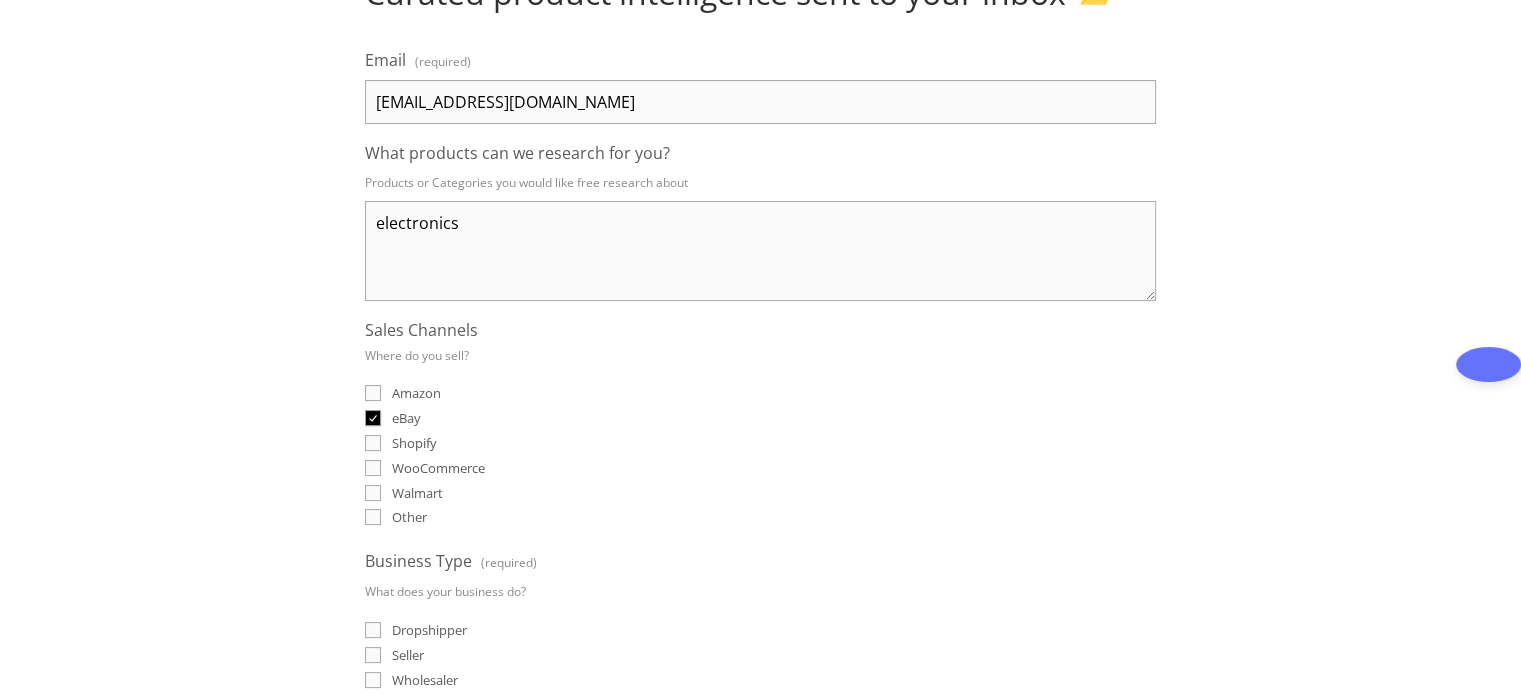 checkbox on "true" 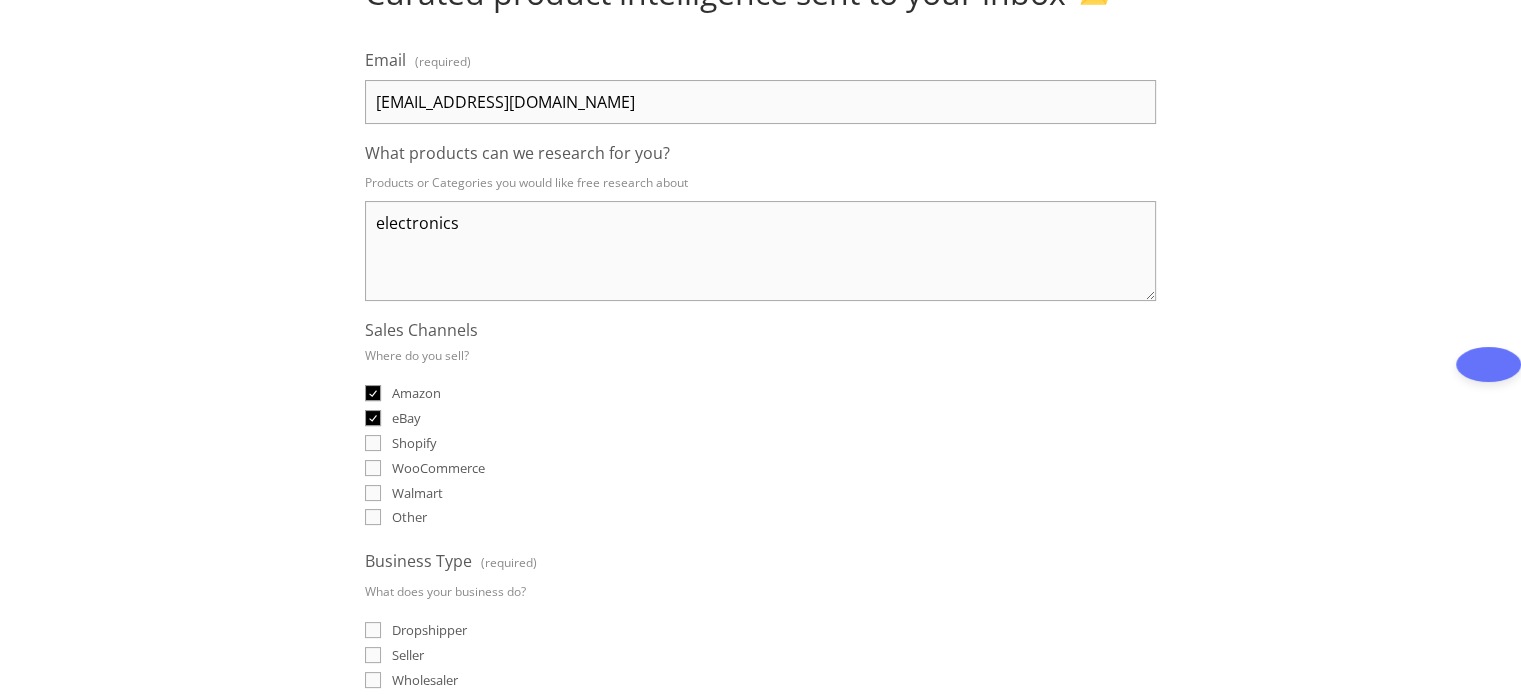 checkbox on "true" 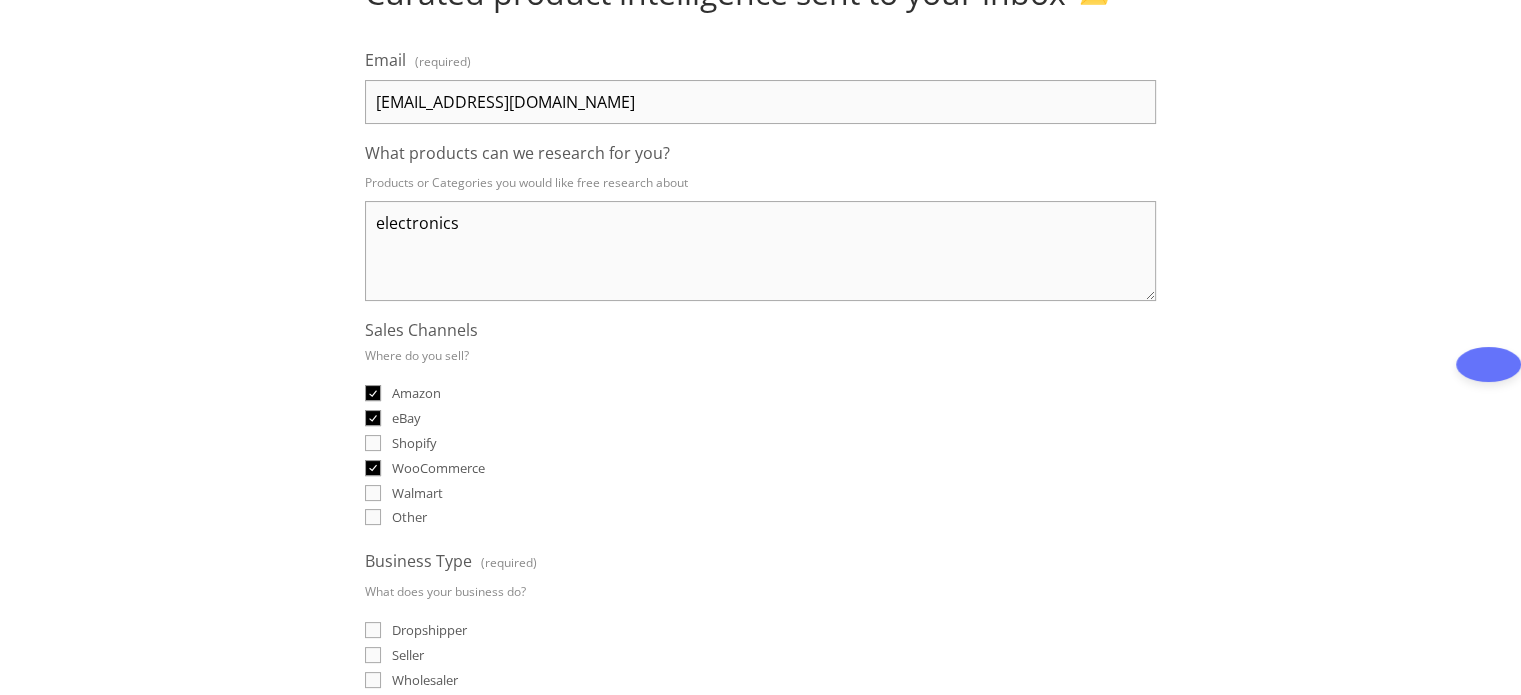 checkbox on "true" 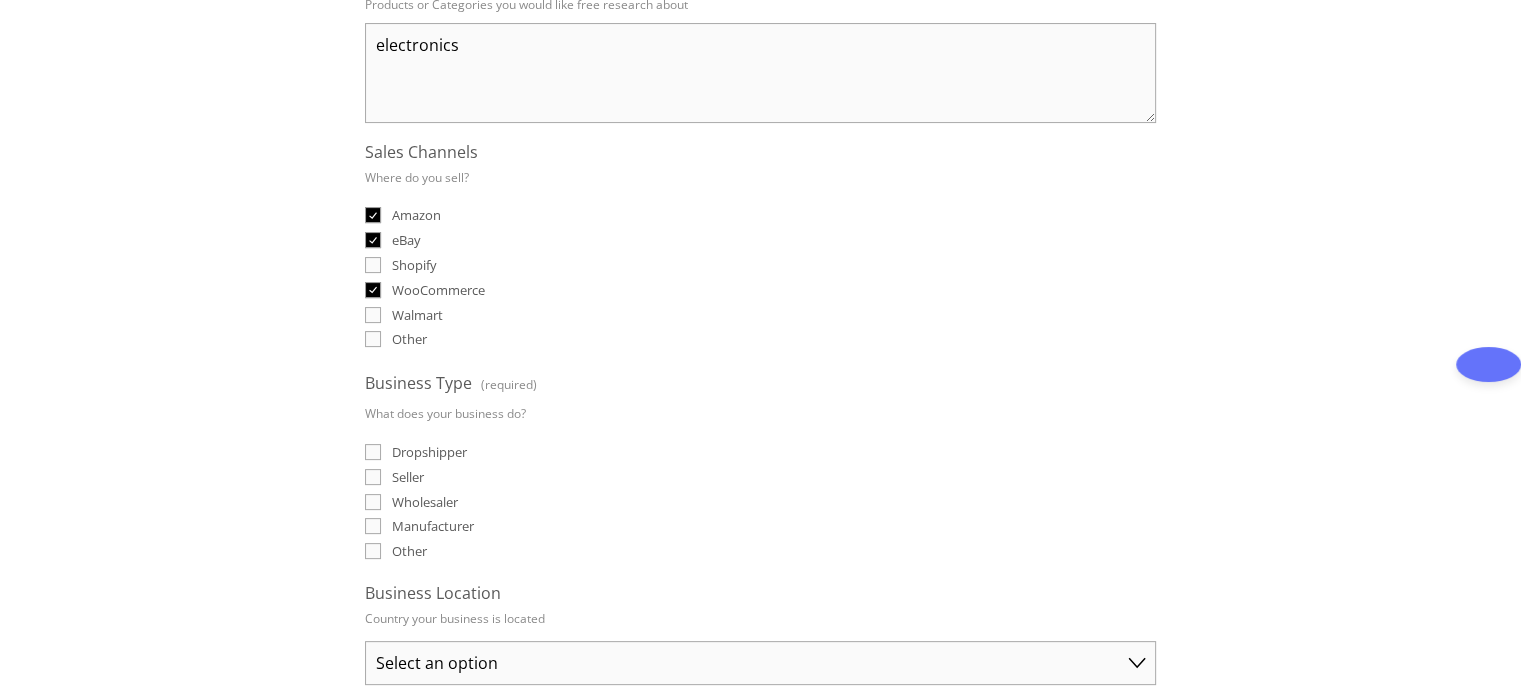 scroll, scrollTop: 444, scrollLeft: 0, axis: vertical 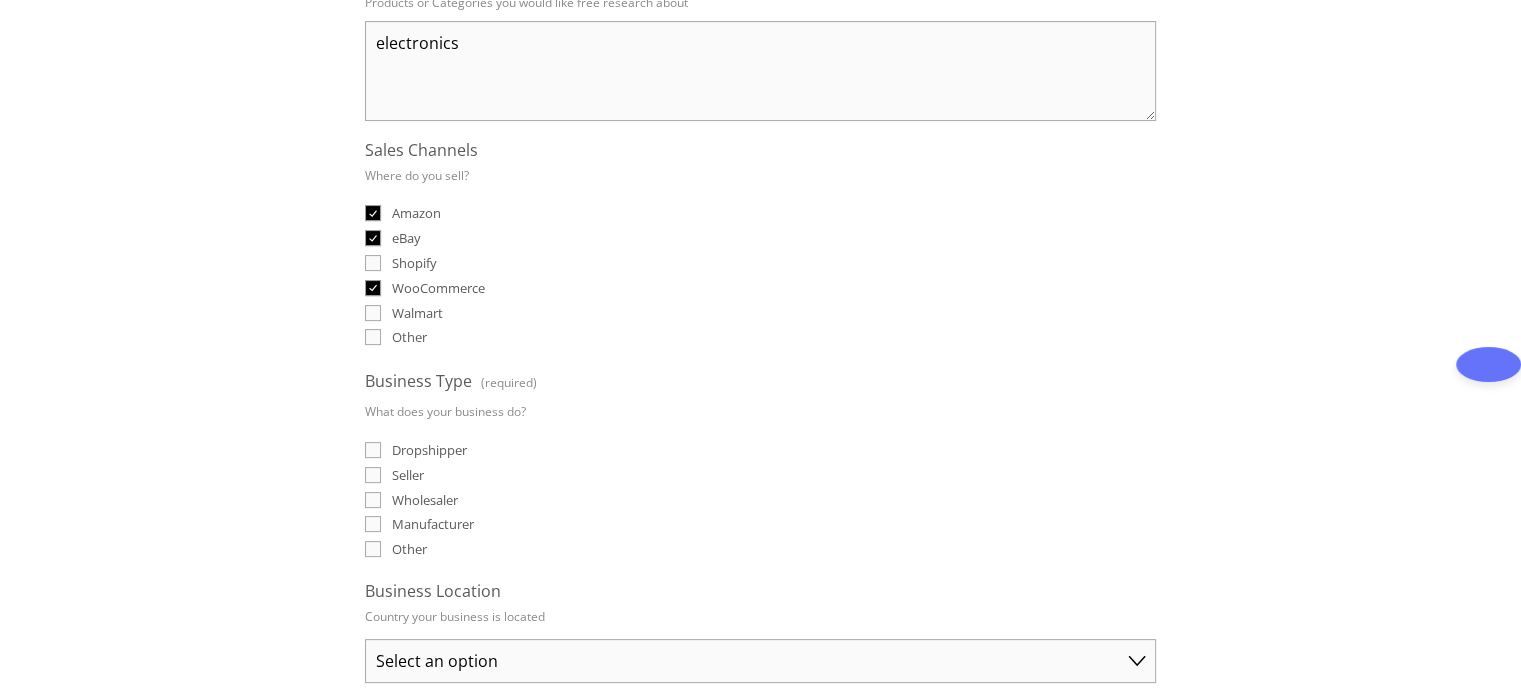 click on "Dropshipper" at bounding box center (373, 450) 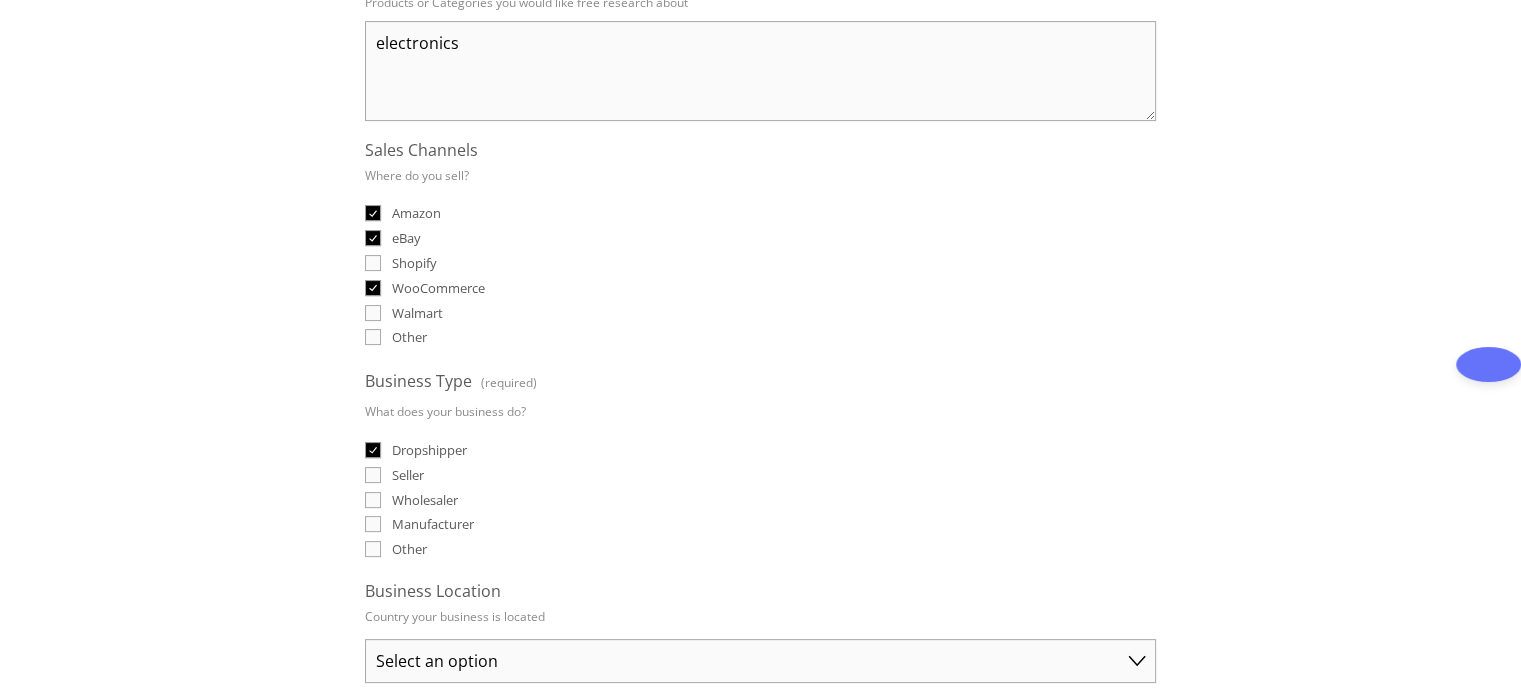 checkbox on "true" 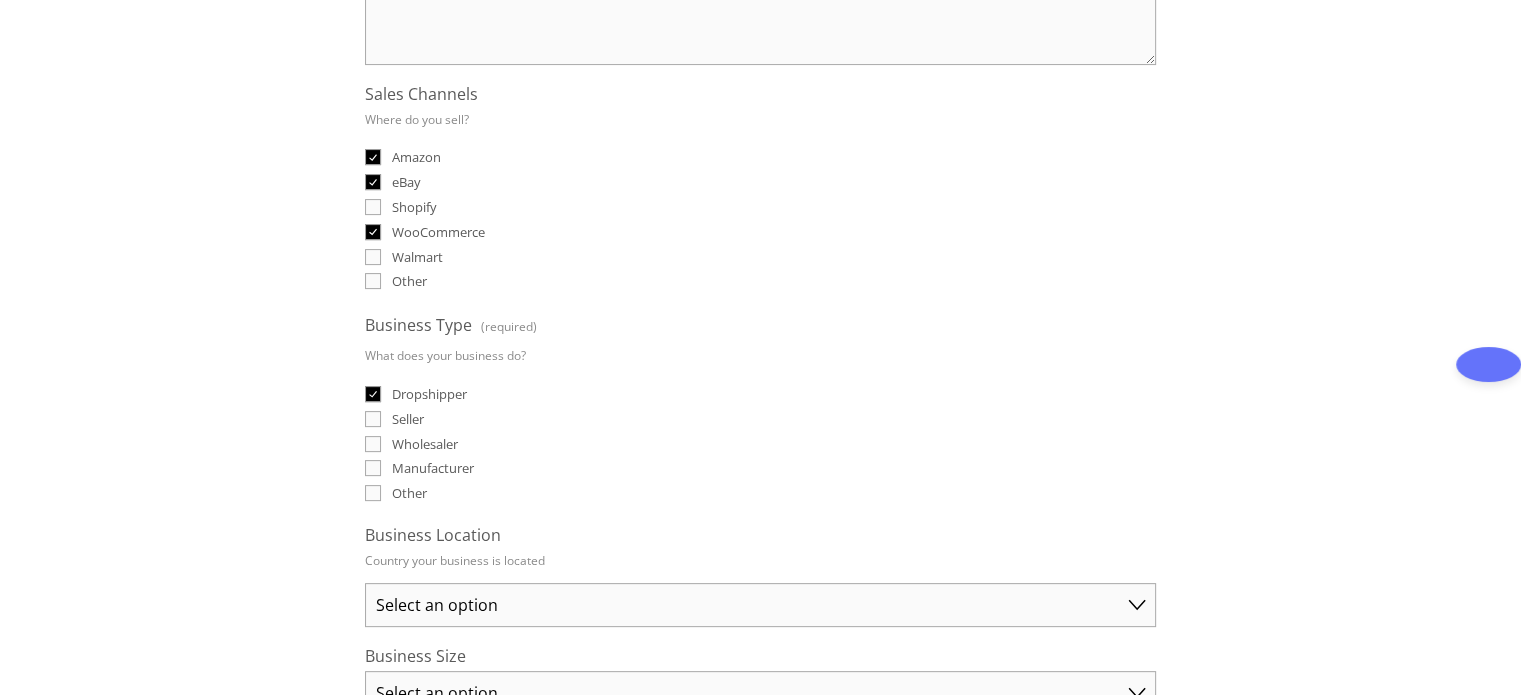 scroll, scrollTop: 530, scrollLeft: 0, axis: vertical 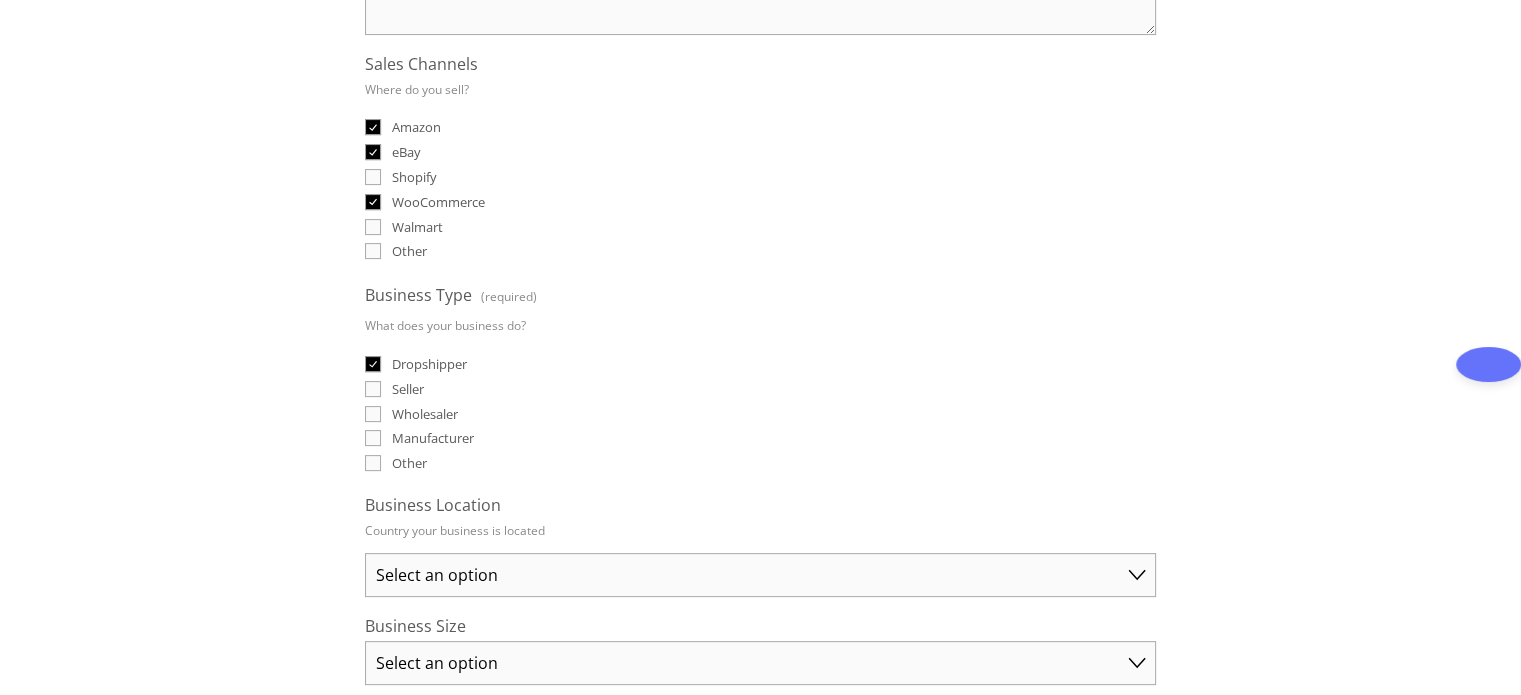 click on "Select an option Australia United States United Kingdom China Japan Germany Canada Other" at bounding box center (760, 575) 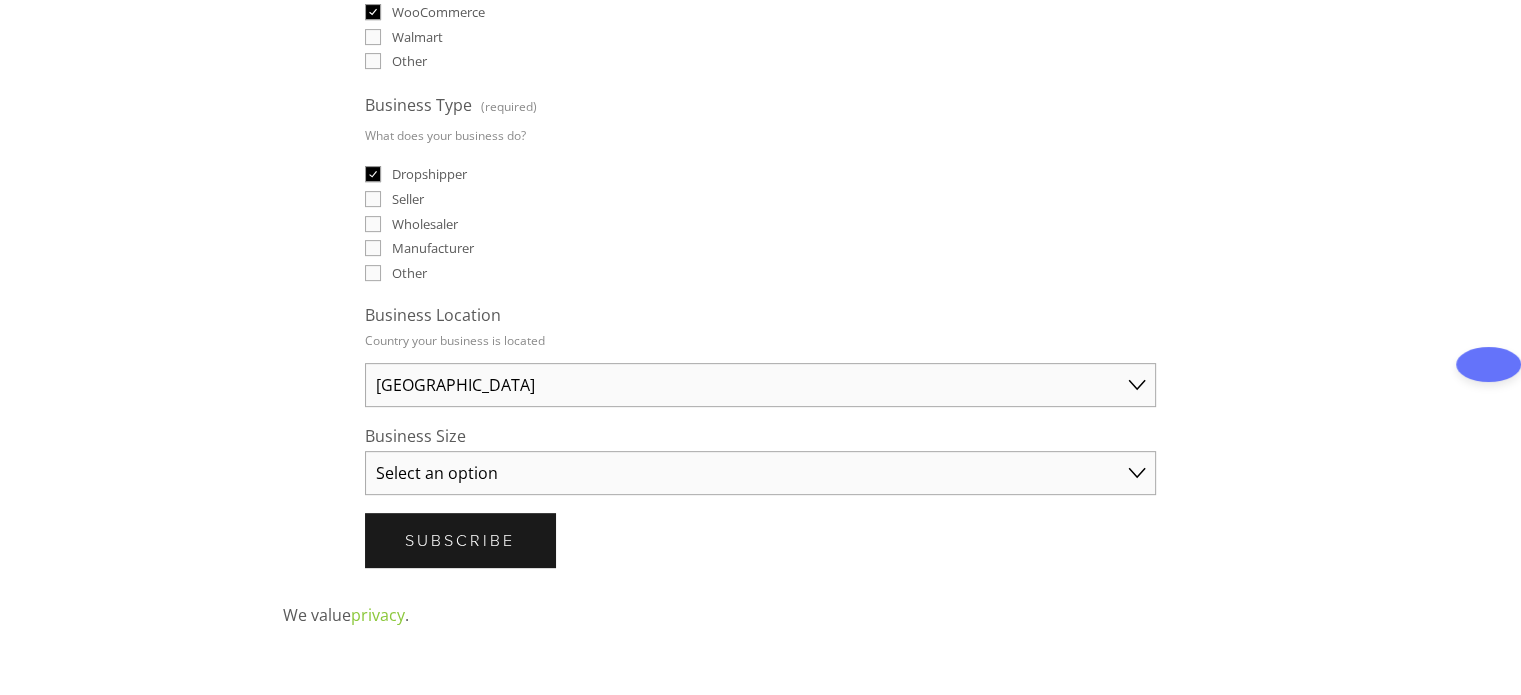 scroll, scrollTop: 722, scrollLeft: 0, axis: vertical 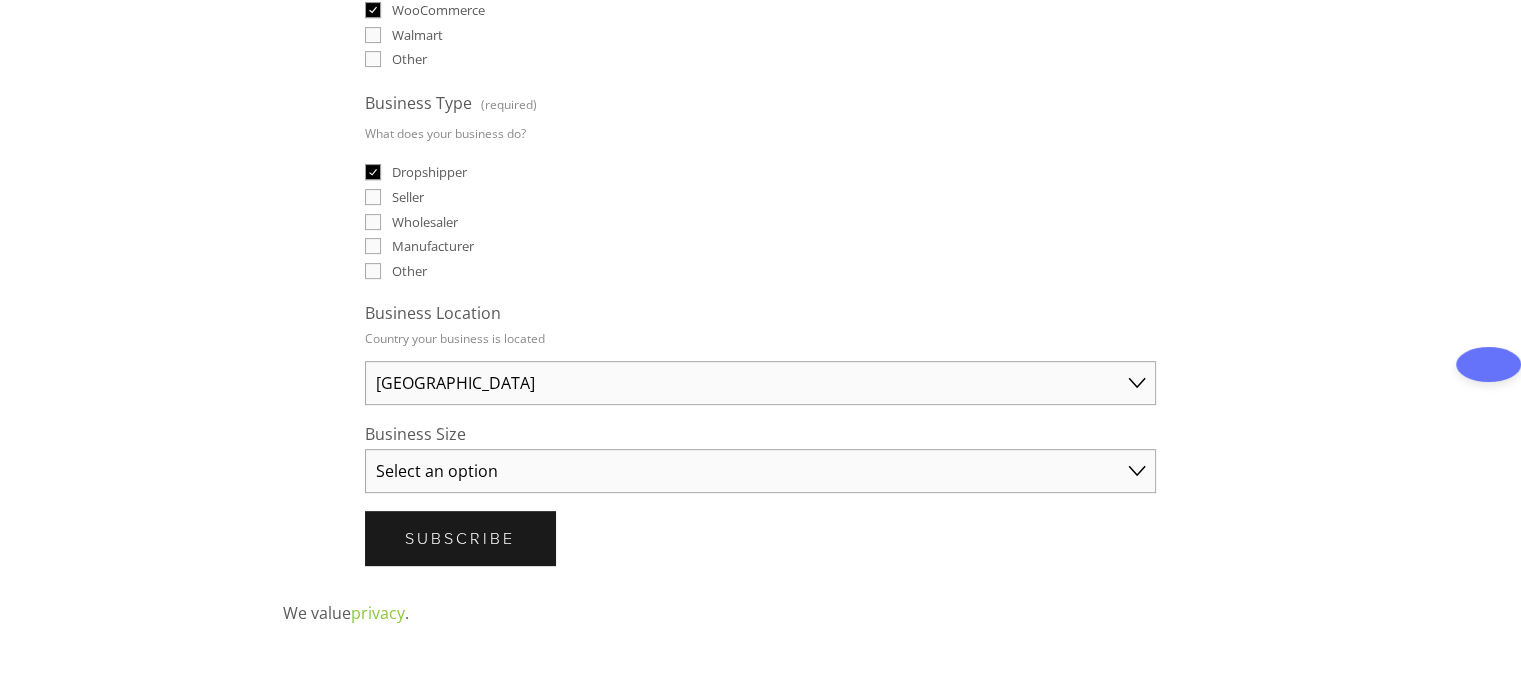 click on "Select an option Solo Merchant (under $50K annual sales) Small Business ($50K - $250K annual sales) Established Business (Over $250K annual sales)" at bounding box center (760, 471) 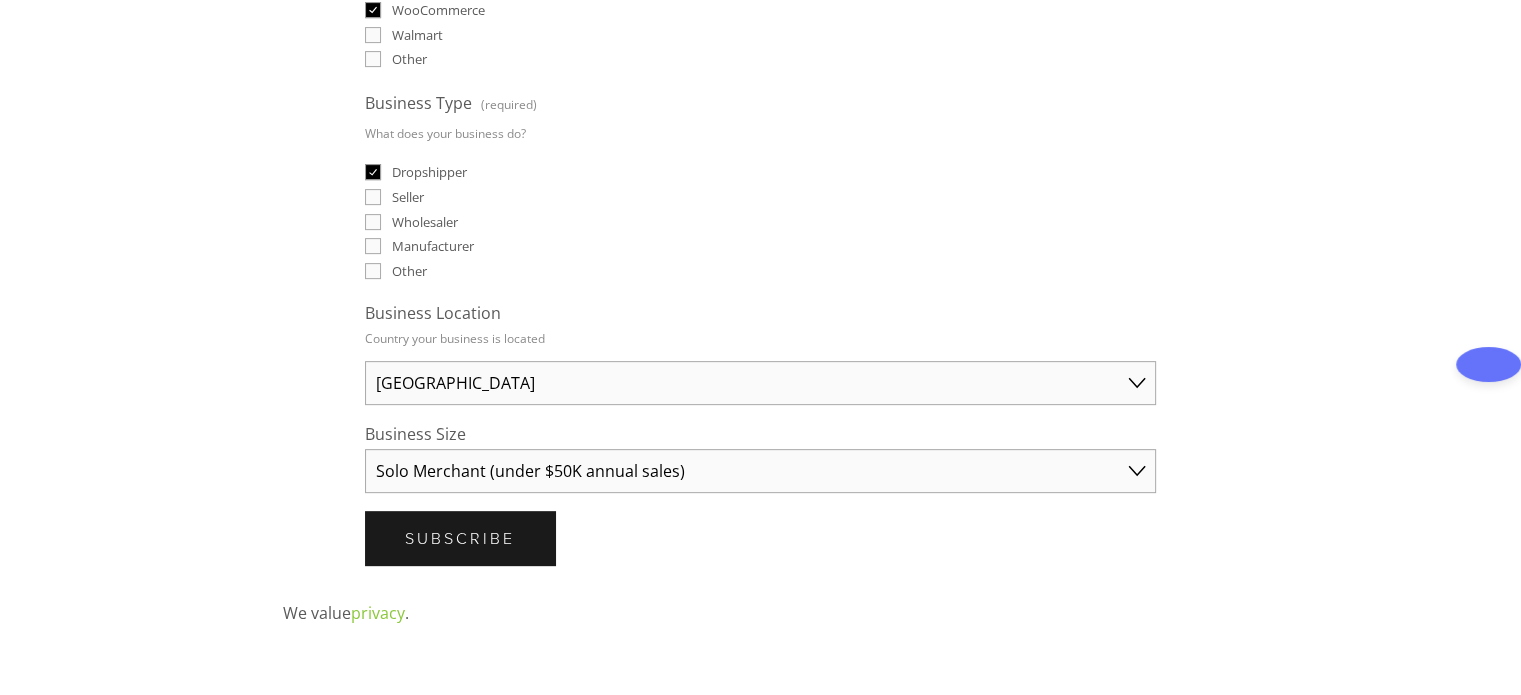 click on "Select an option Solo Merchant (under $50K annual sales) Small Business ($50K - $250K annual sales) Established Business (Over $250K annual sales)" at bounding box center [760, 471] 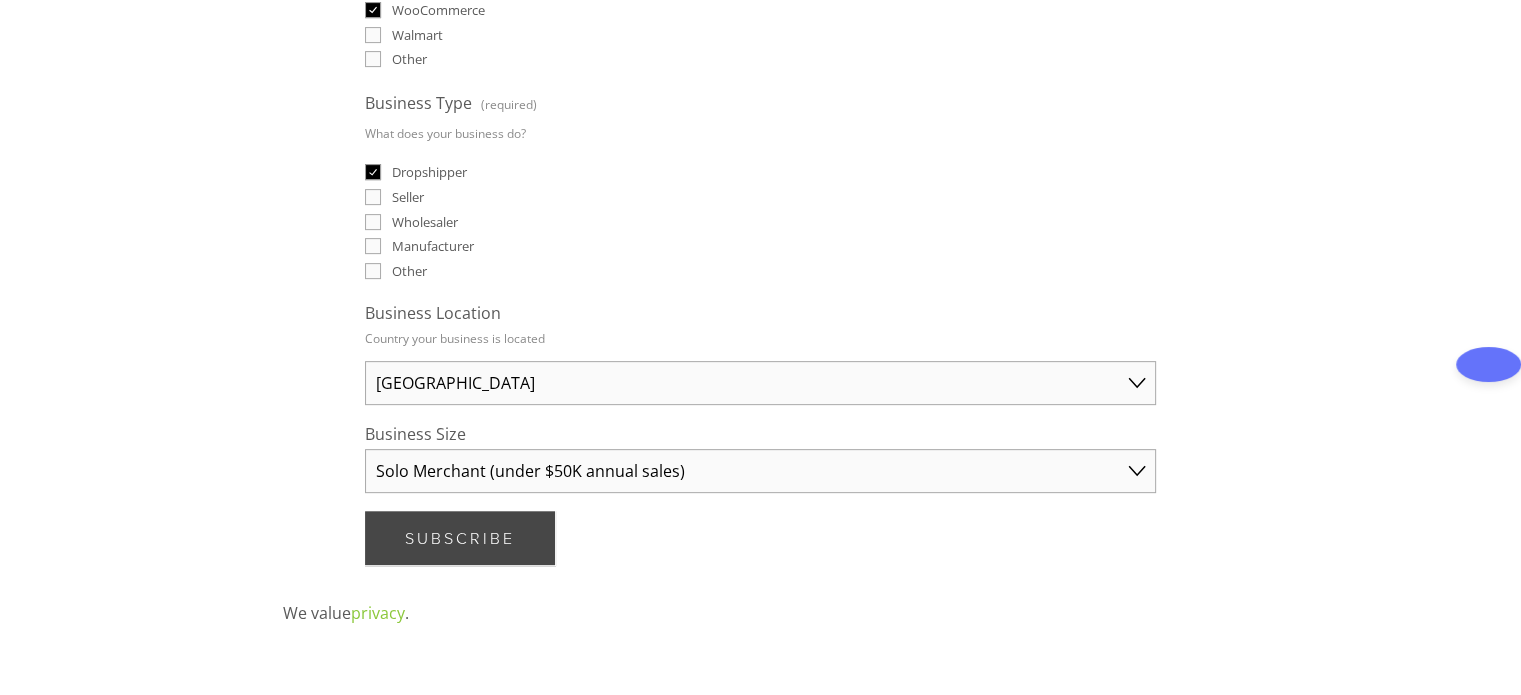 click on "Subscribe" at bounding box center (460, 538) 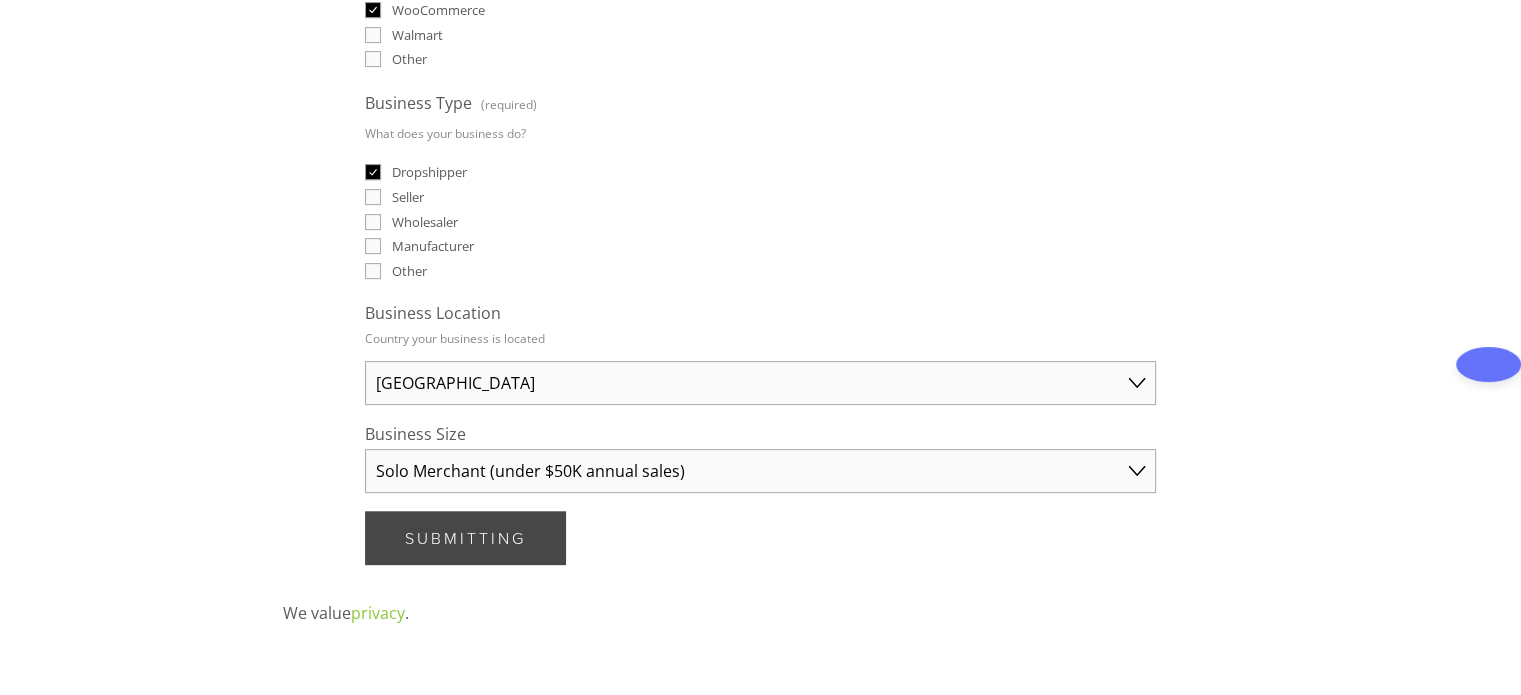 scroll, scrollTop: 36, scrollLeft: 0, axis: vertical 